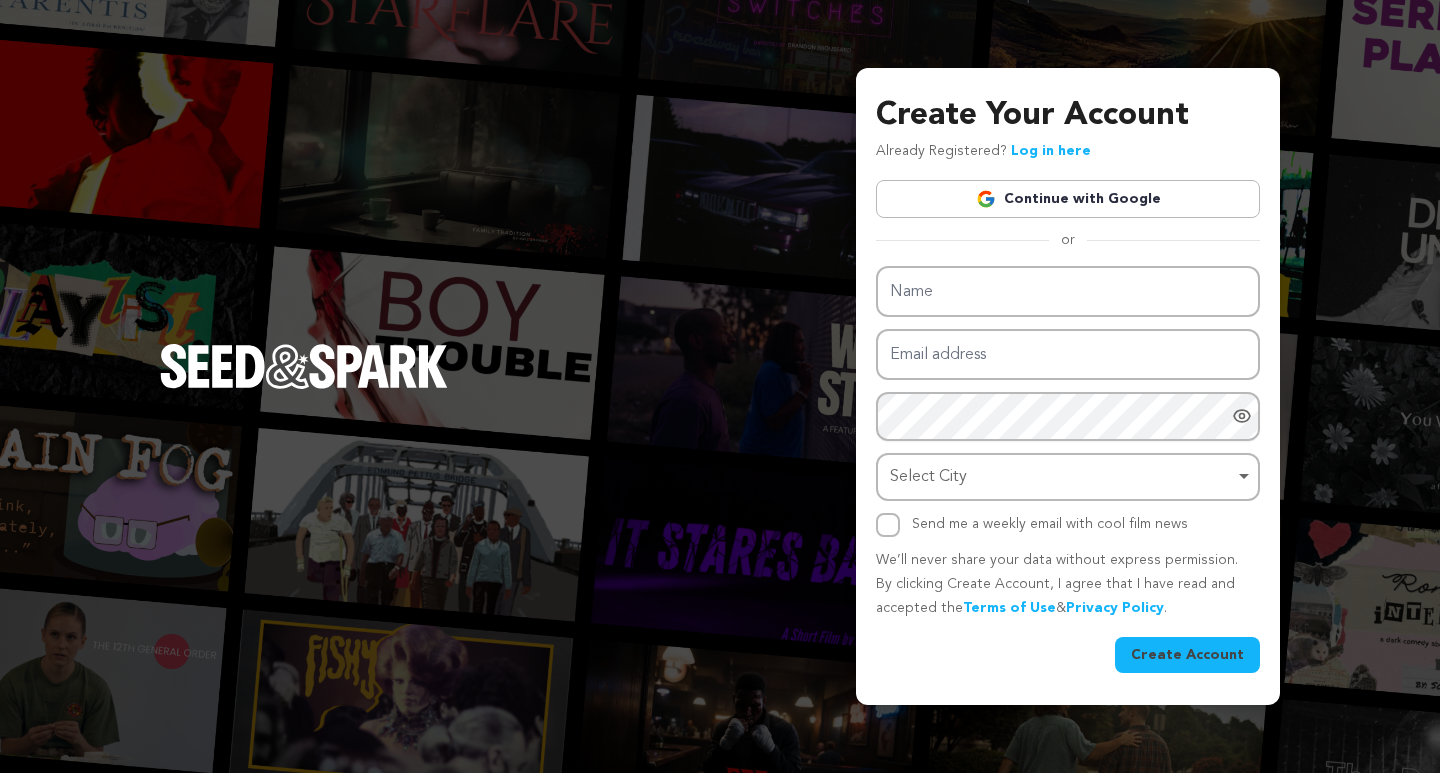 scroll, scrollTop: 0, scrollLeft: 0, axis: both 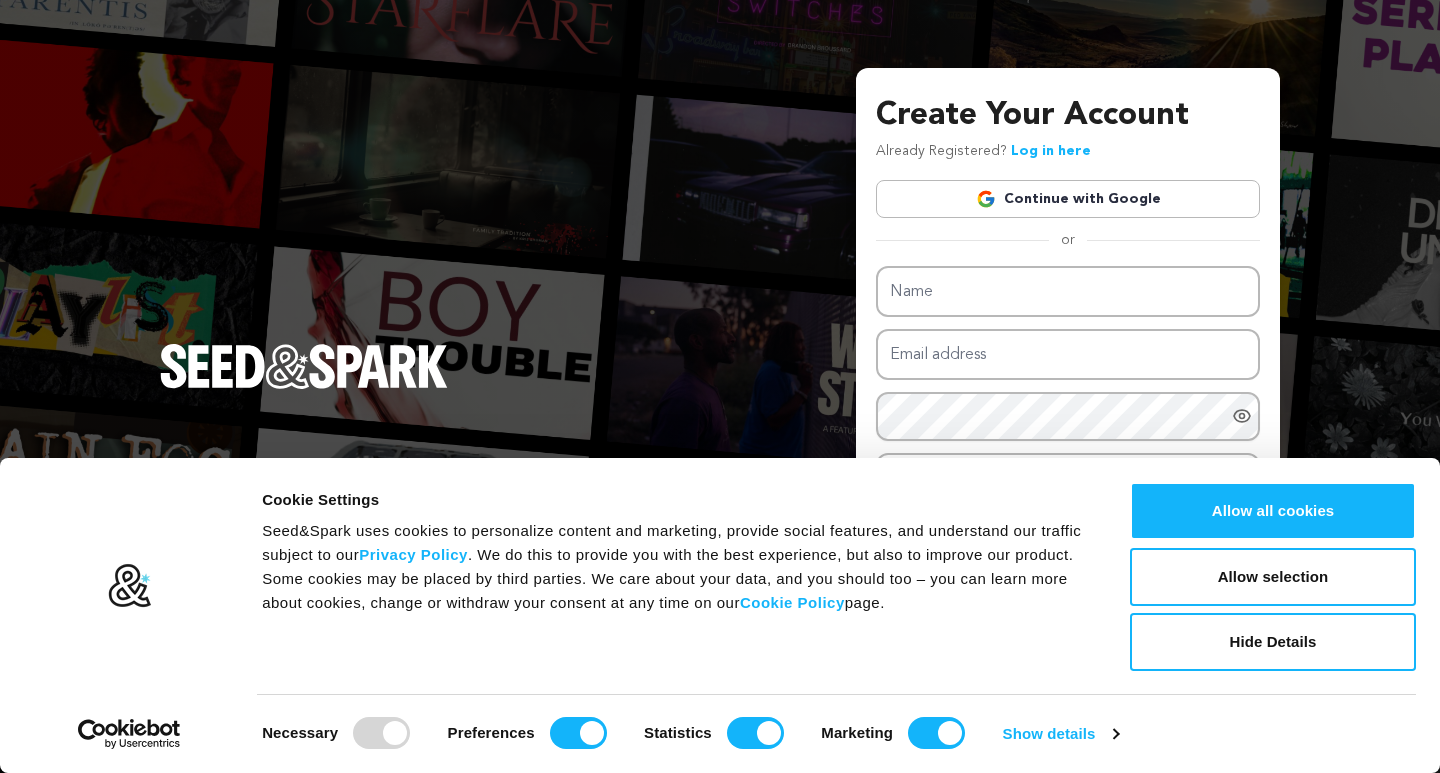 click on "Continue with Google" at bounding box center [1068, 199] 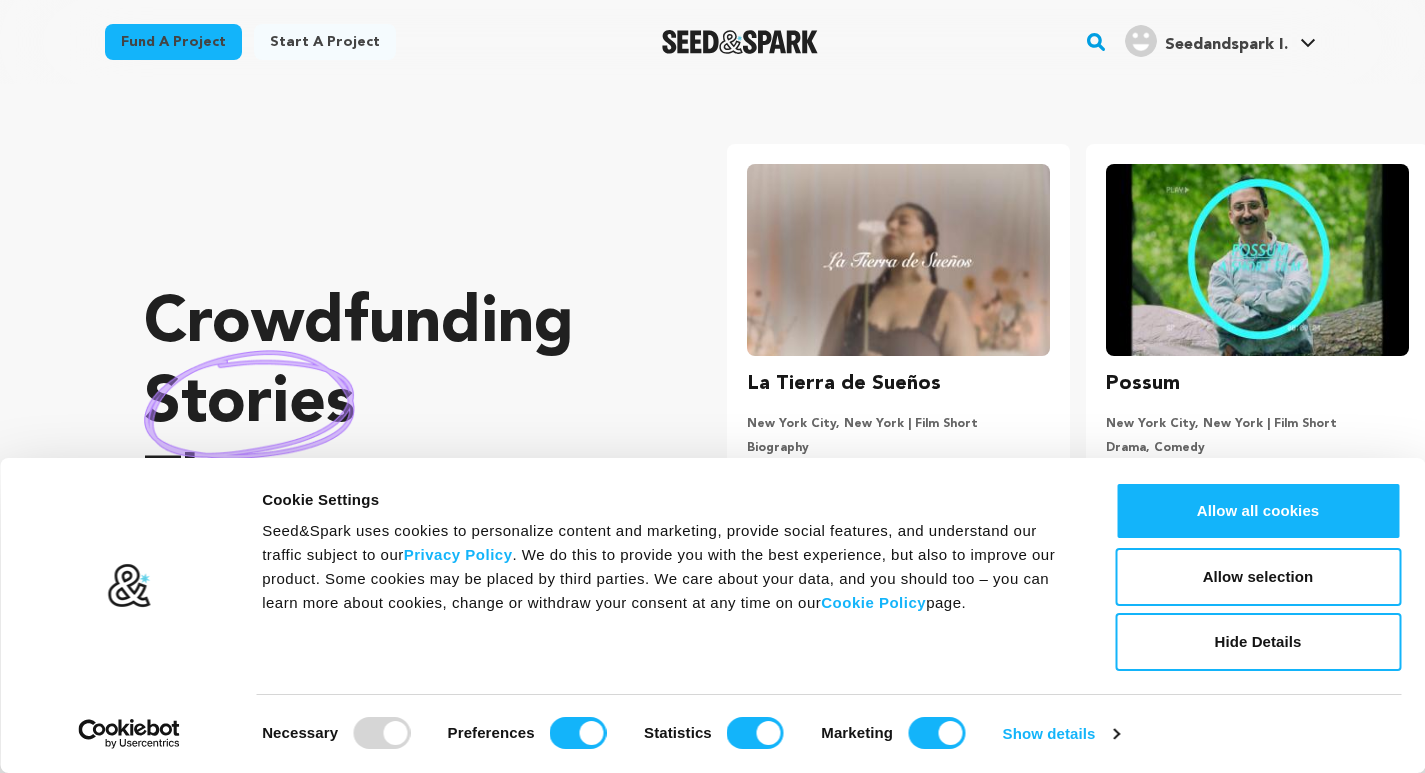 scroll, scrollTop: 0, scrollLeft: 0, axis: both 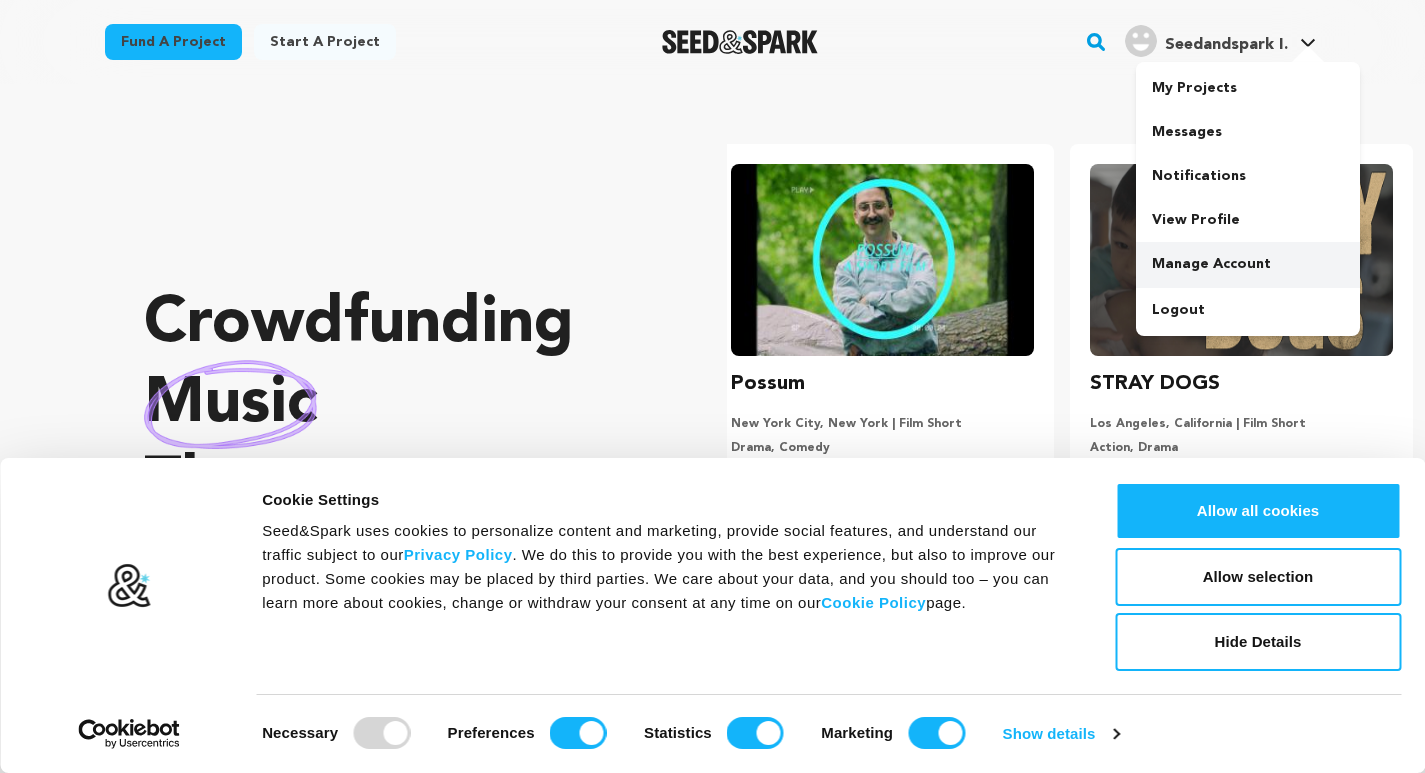 click on "Manage Account" at bounding box center [1248, 264] 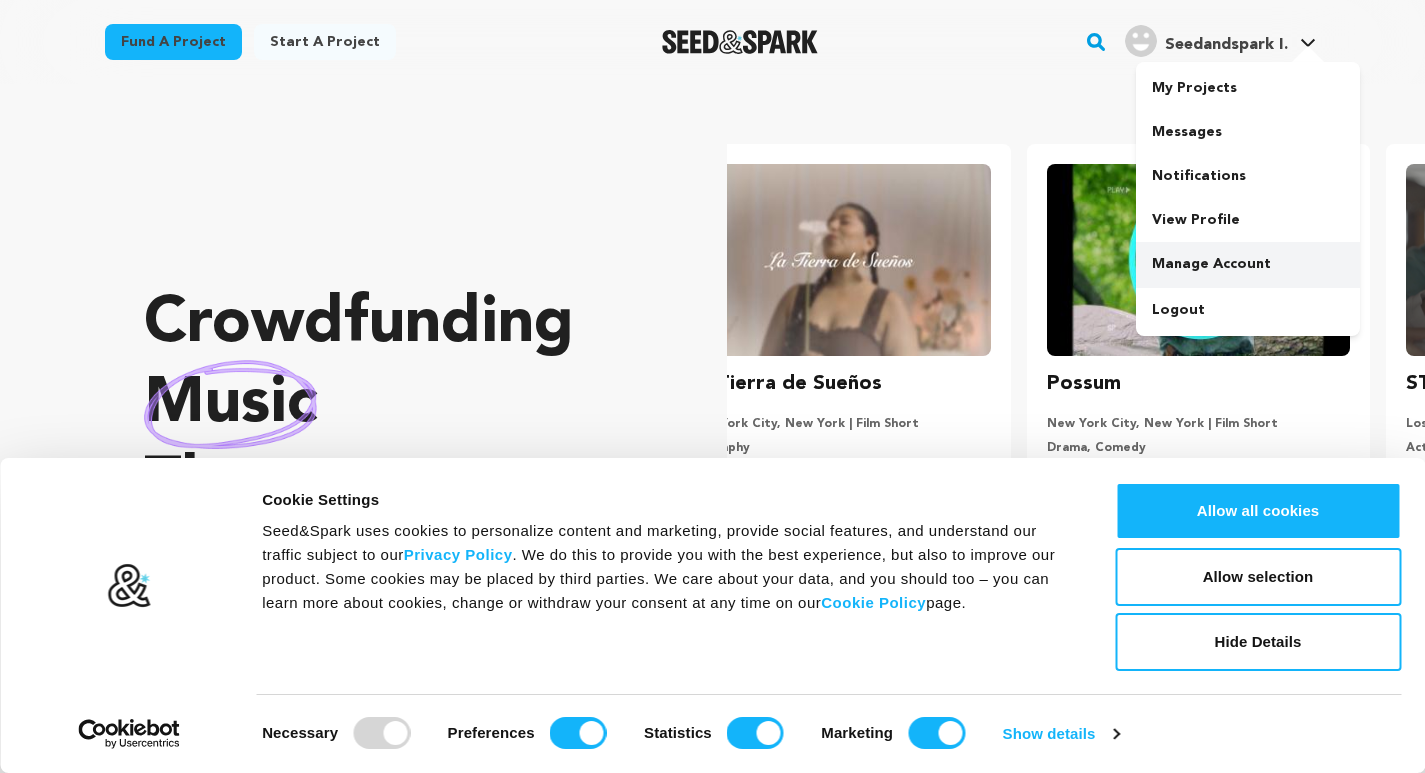 scroll, scrollTop: 0, scrollLeft: 0, axis: both 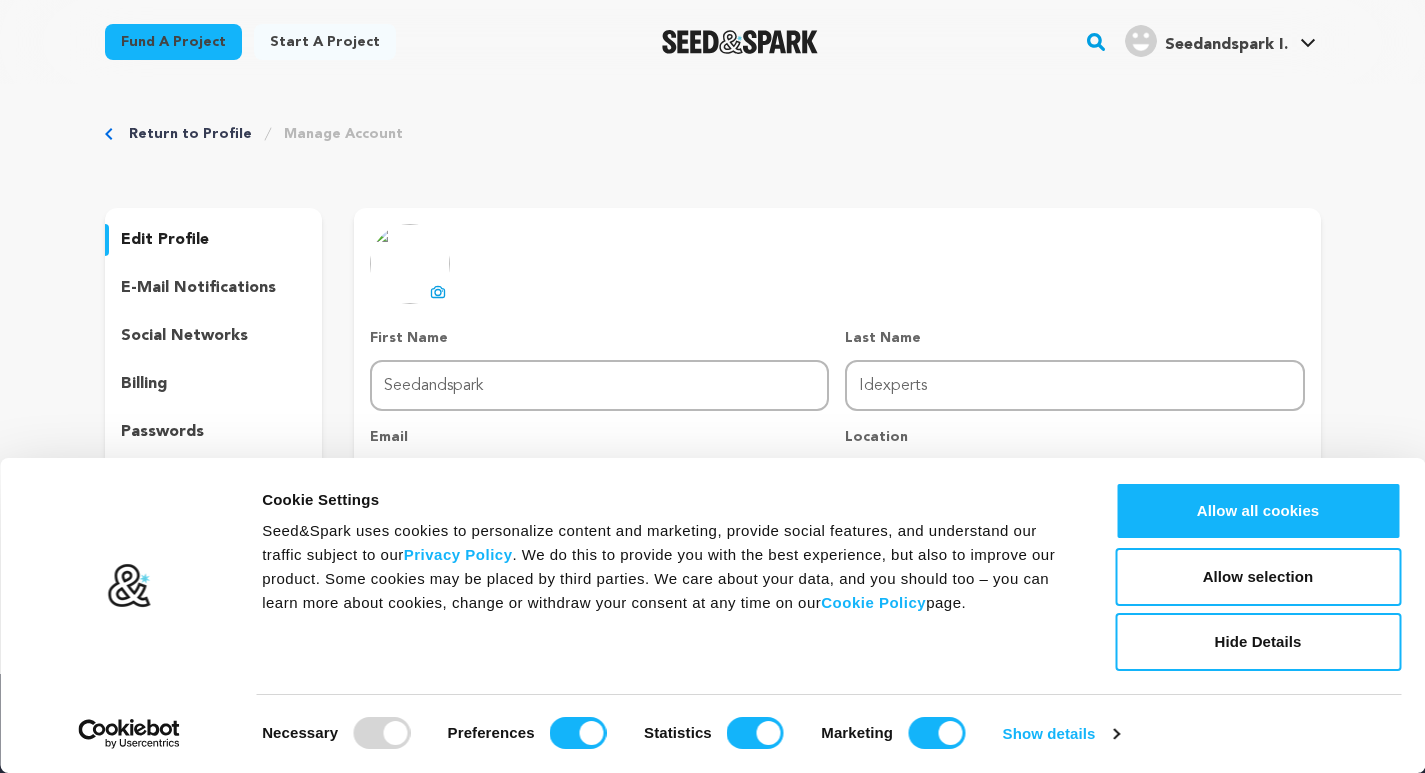click 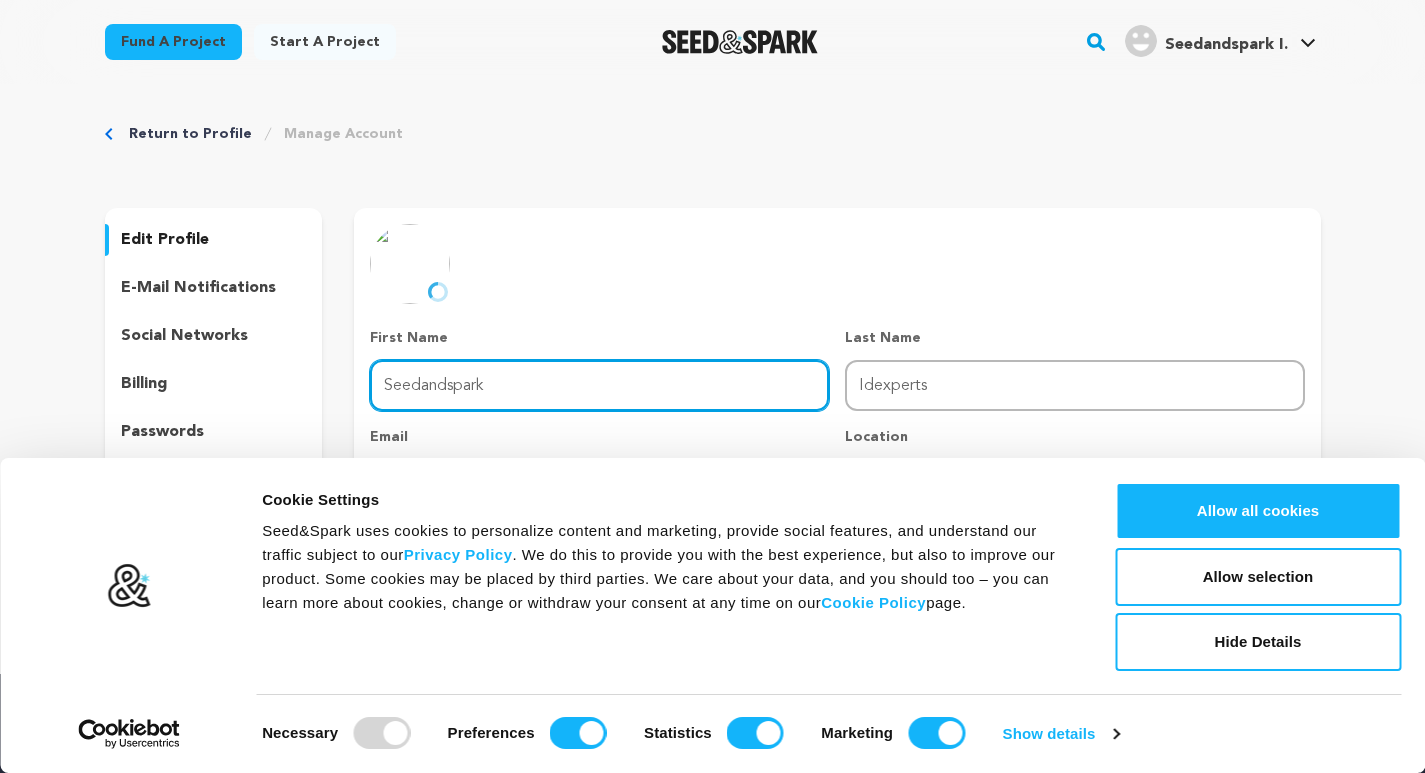 click on "Seedandspark" at bounding box center [599, 385] 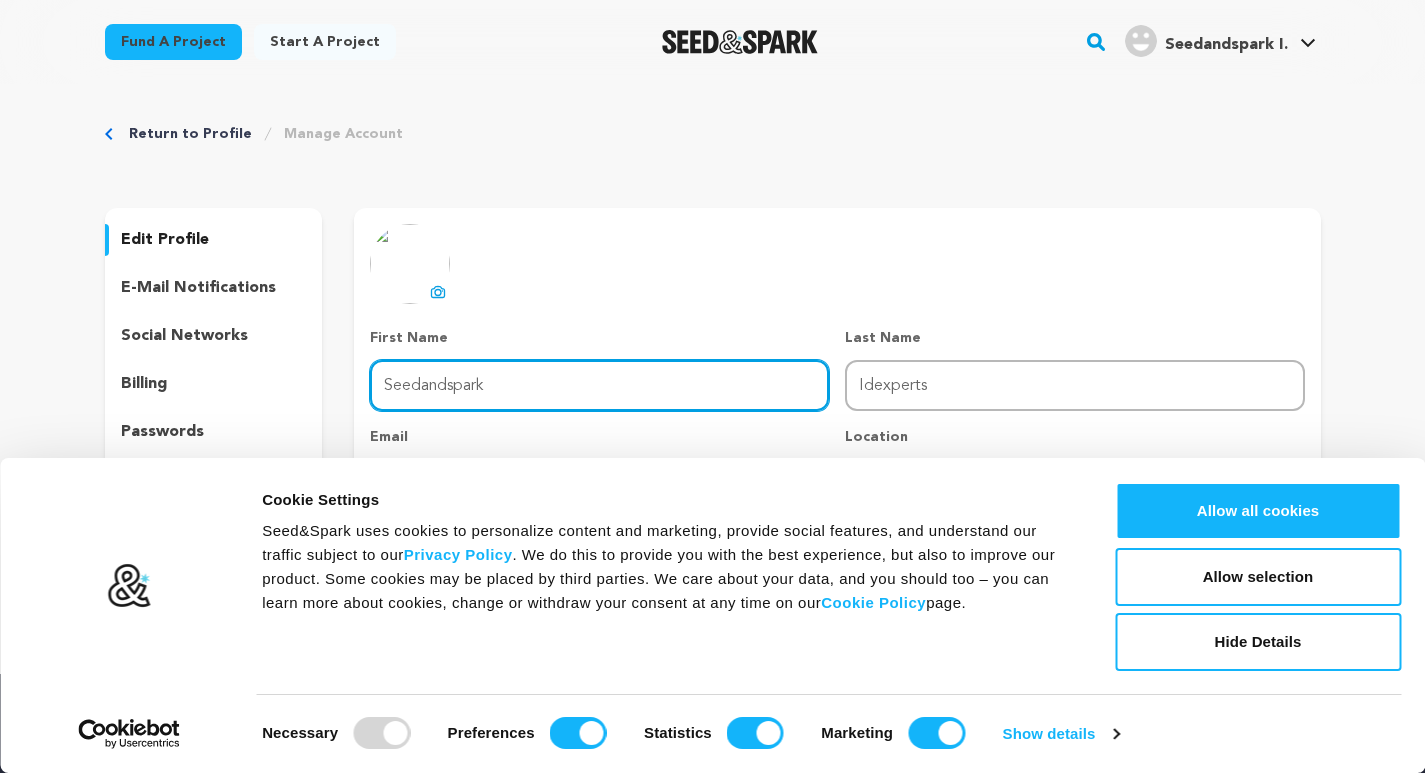 click on "Seedandspark" at bounding box center (599, 385) 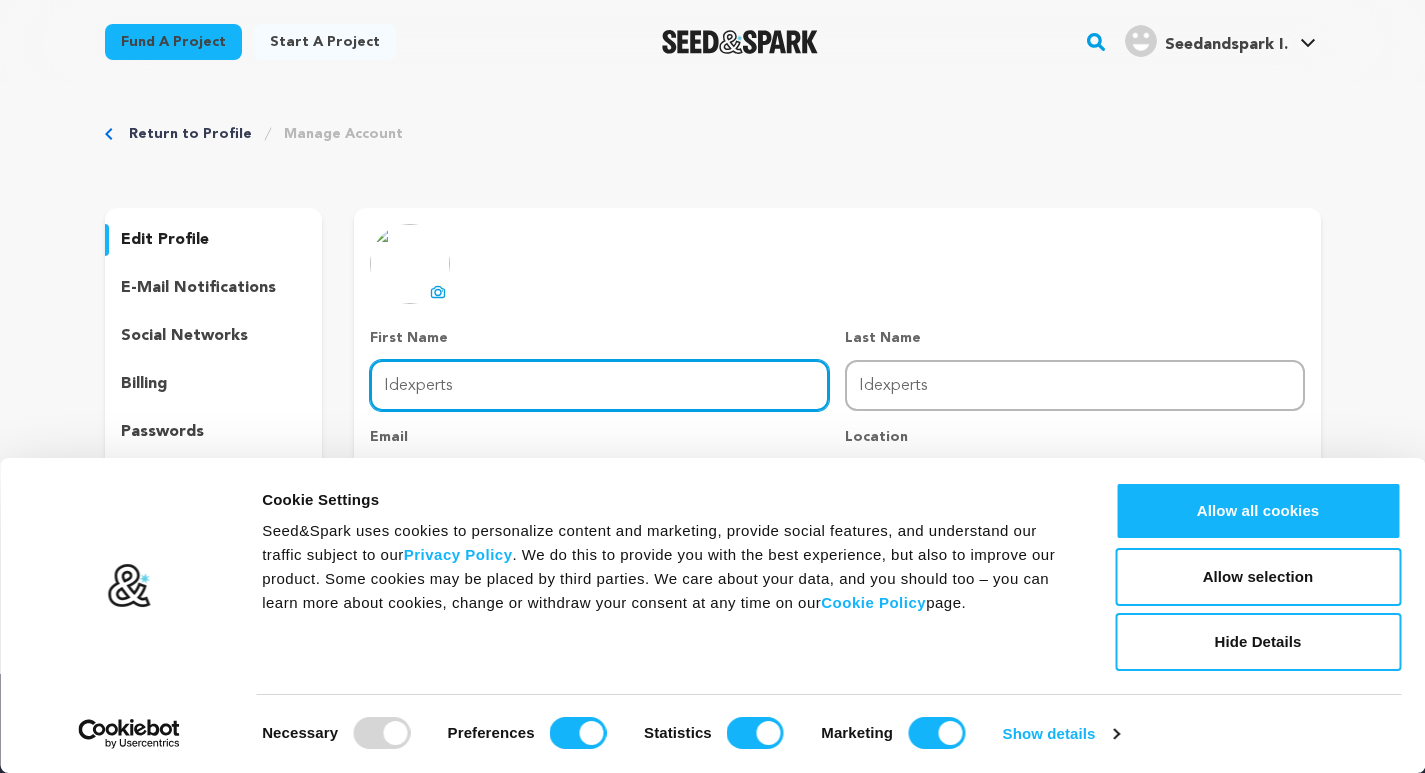type on "Idexperts" 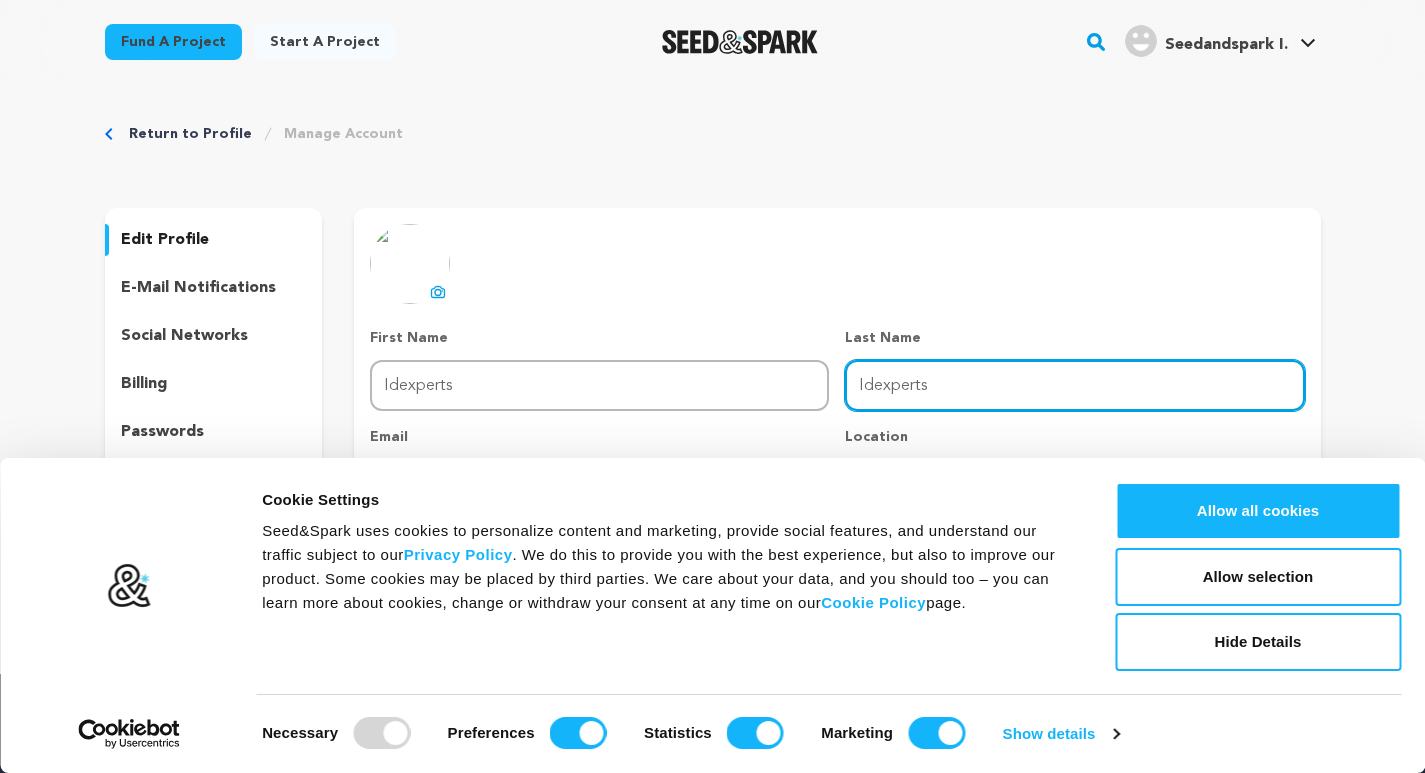 click on "Idexperts" at bounding box center (1074, 385) 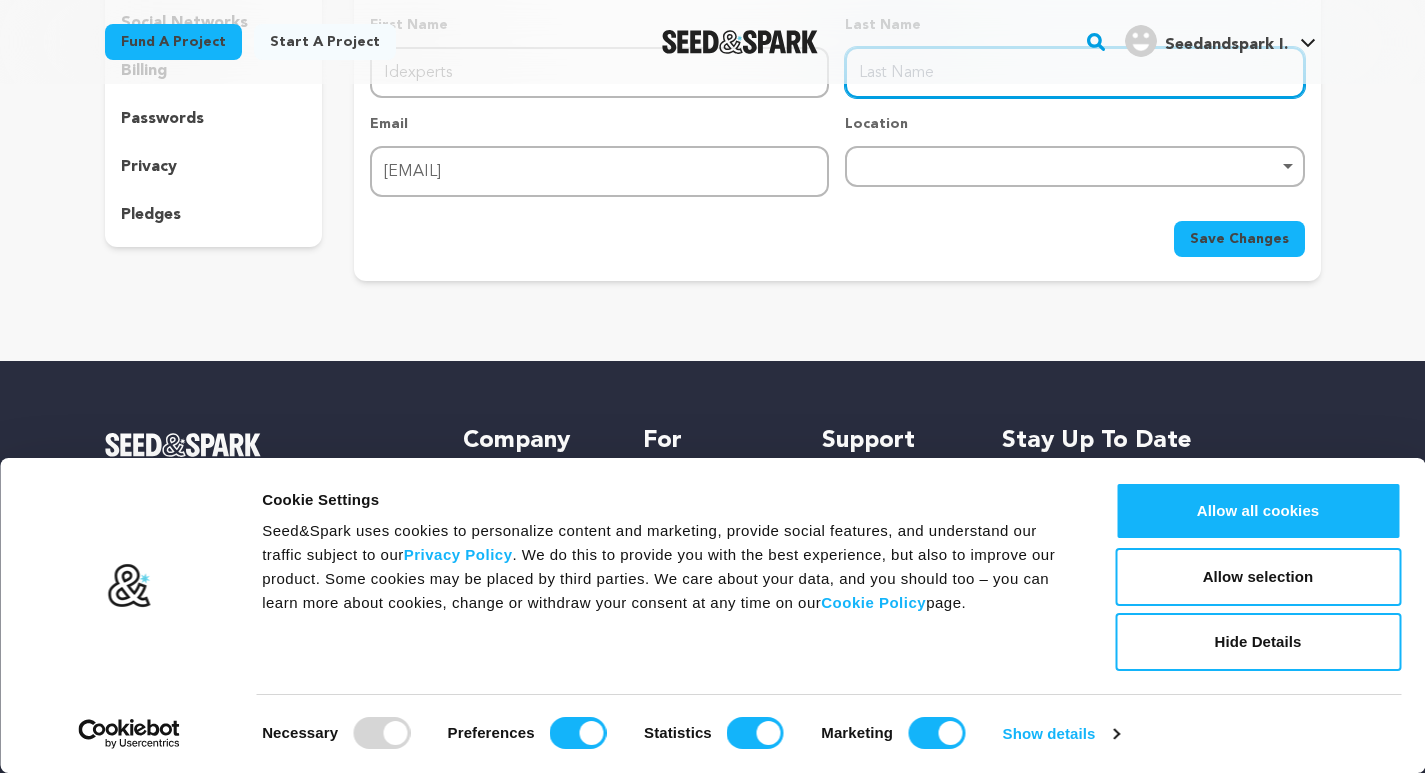 scroll, scrollTop: 314, scrollLeft: 0, axis: vertical 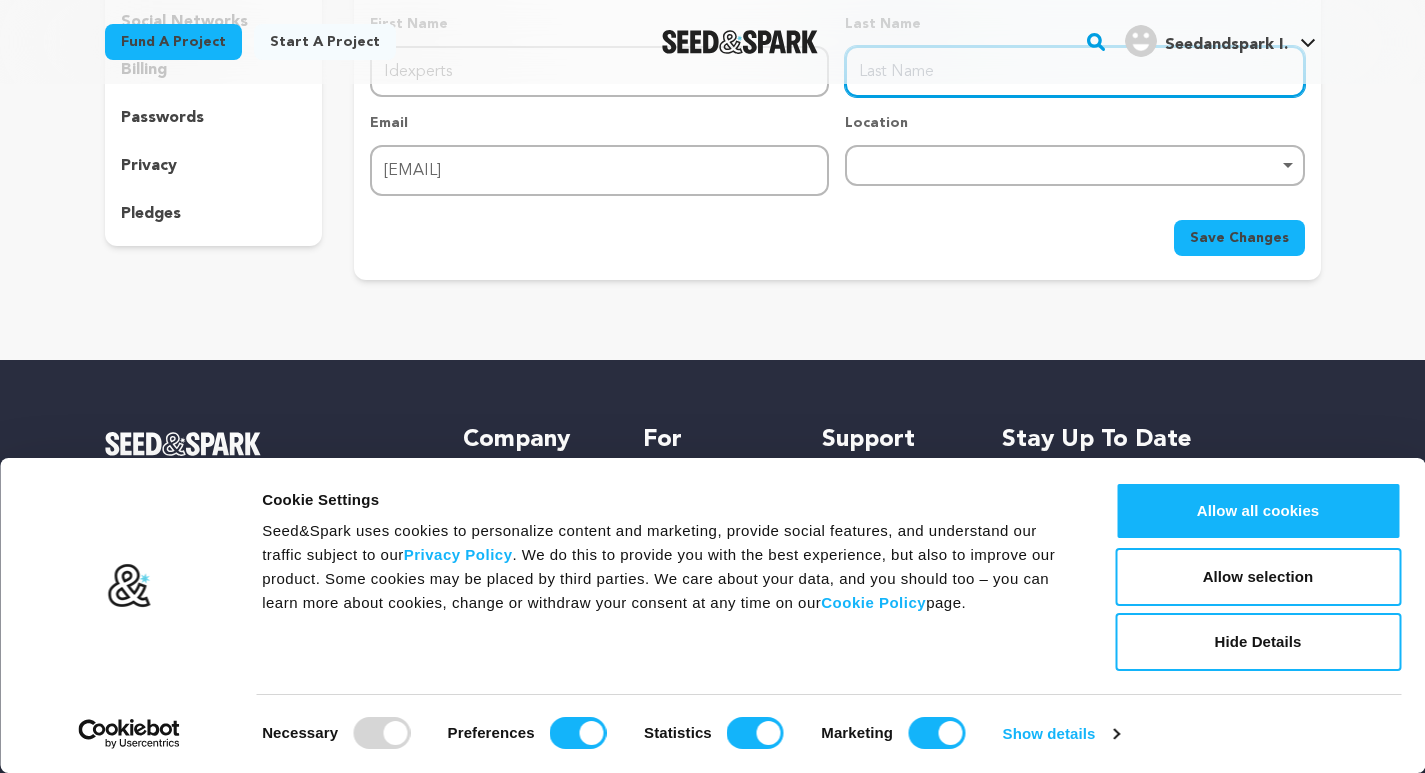 type 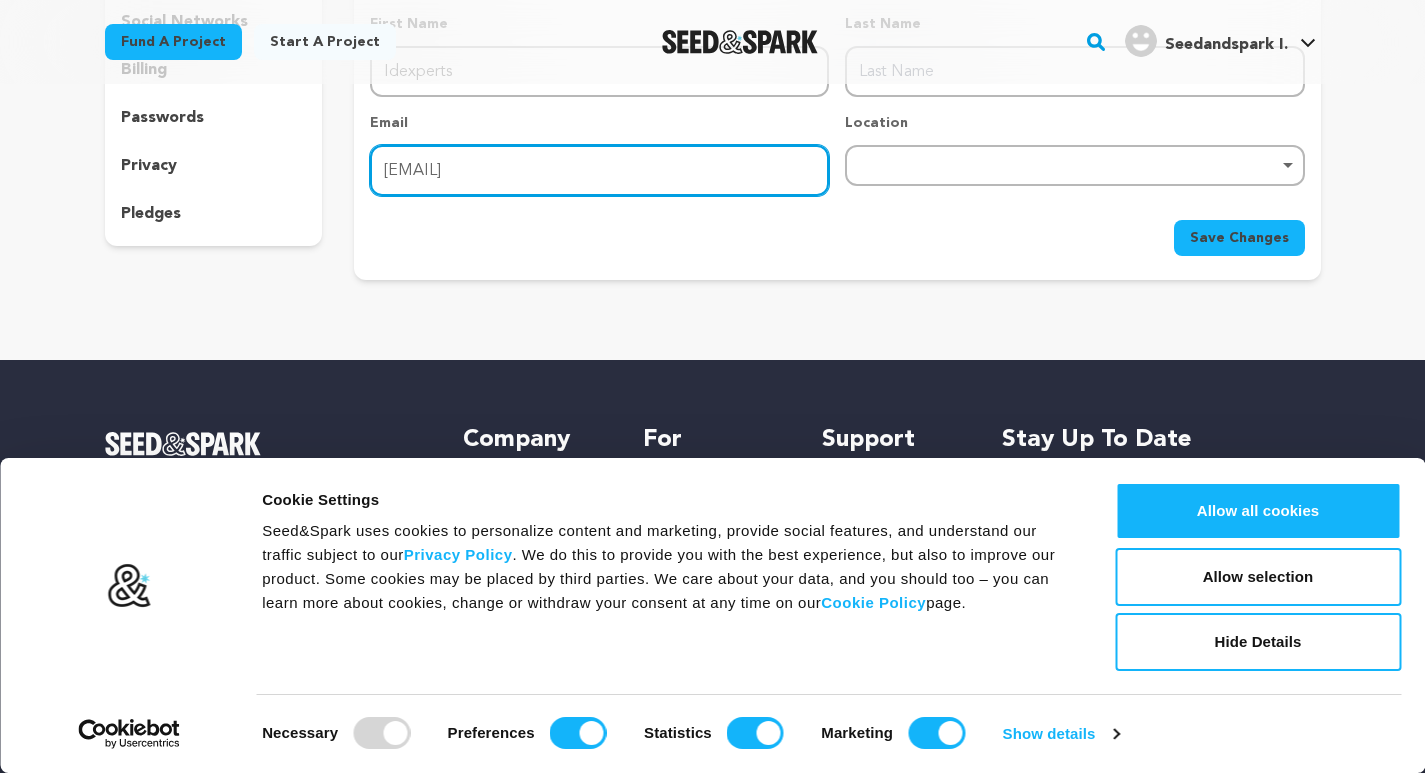 click on "idexperts.info@gmail.com" at bounding box center (599, 170) 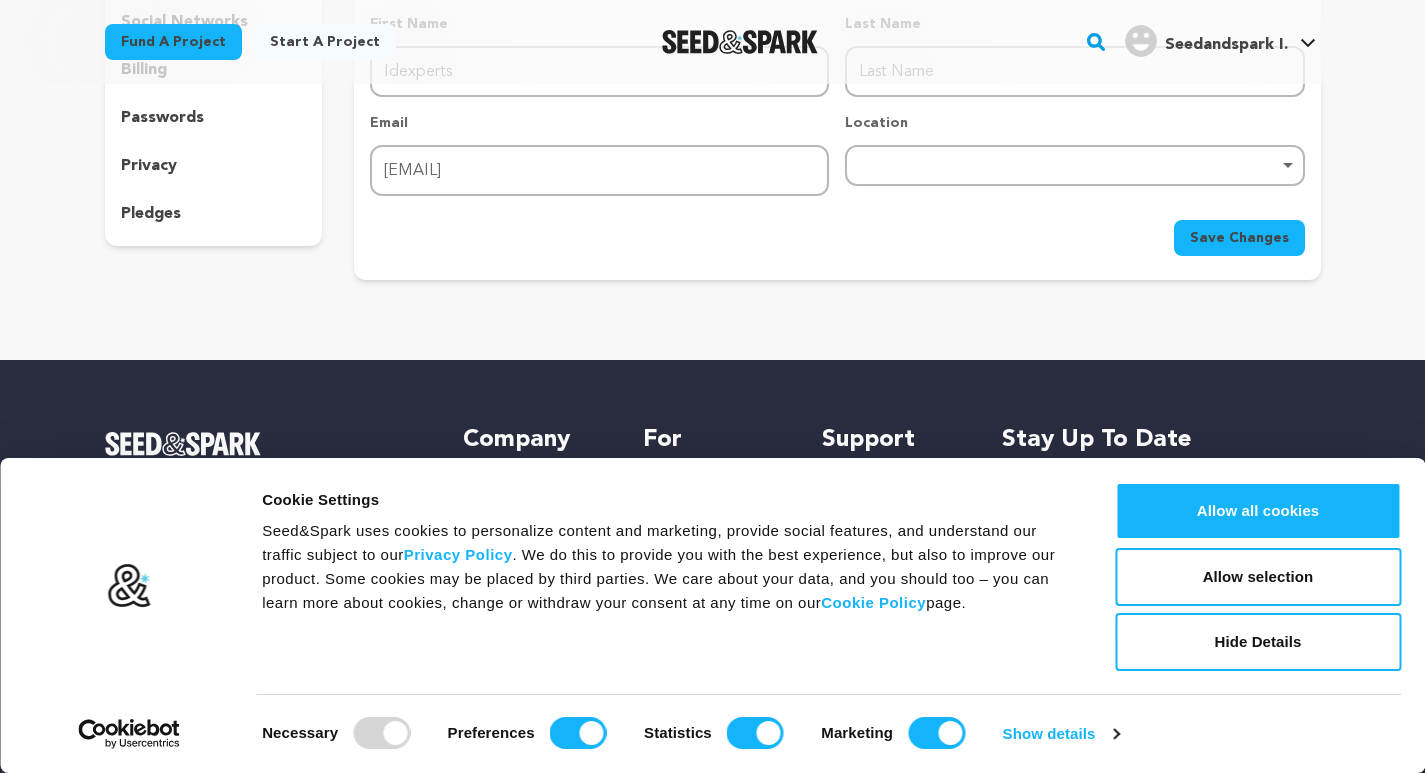 click on "Location
Remove item" at bounding box center [1074, 154] 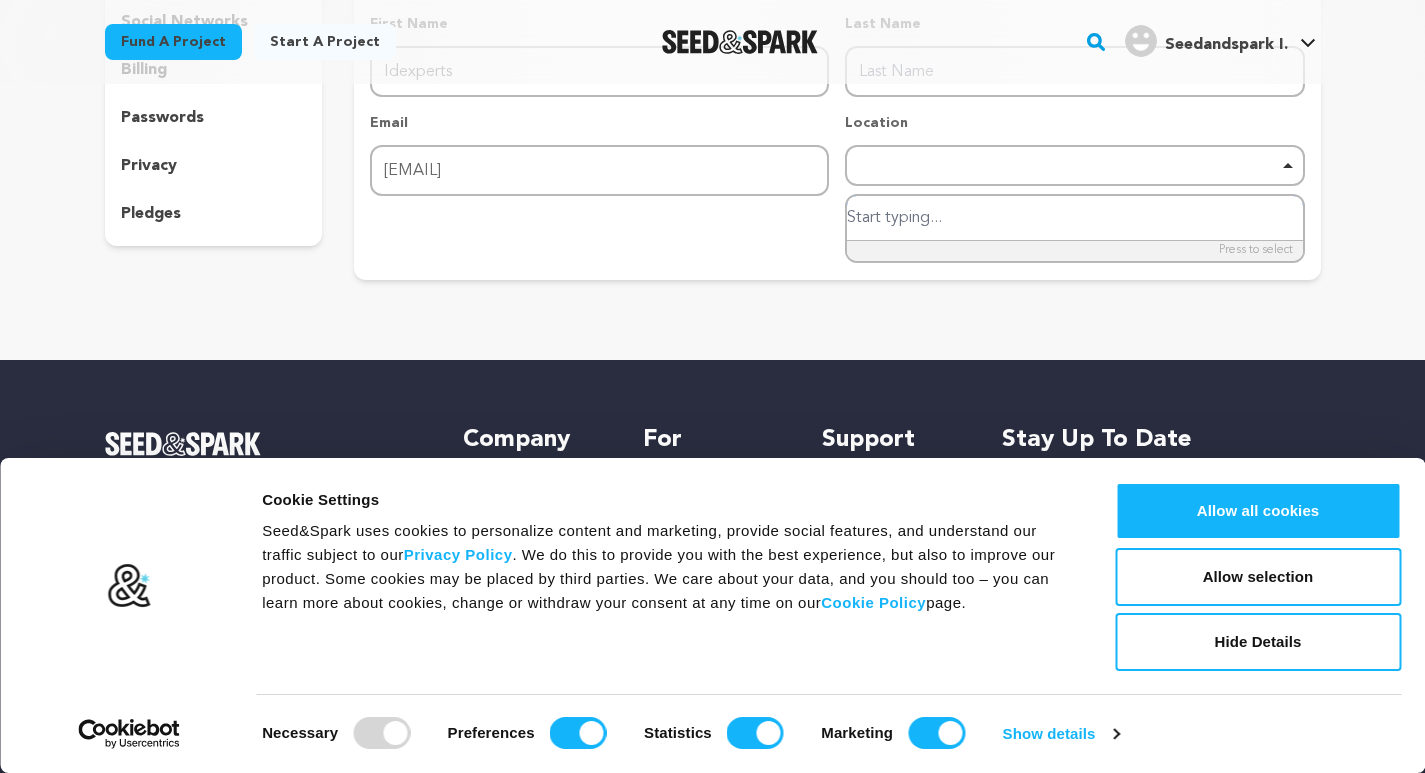 paste on "Canada" 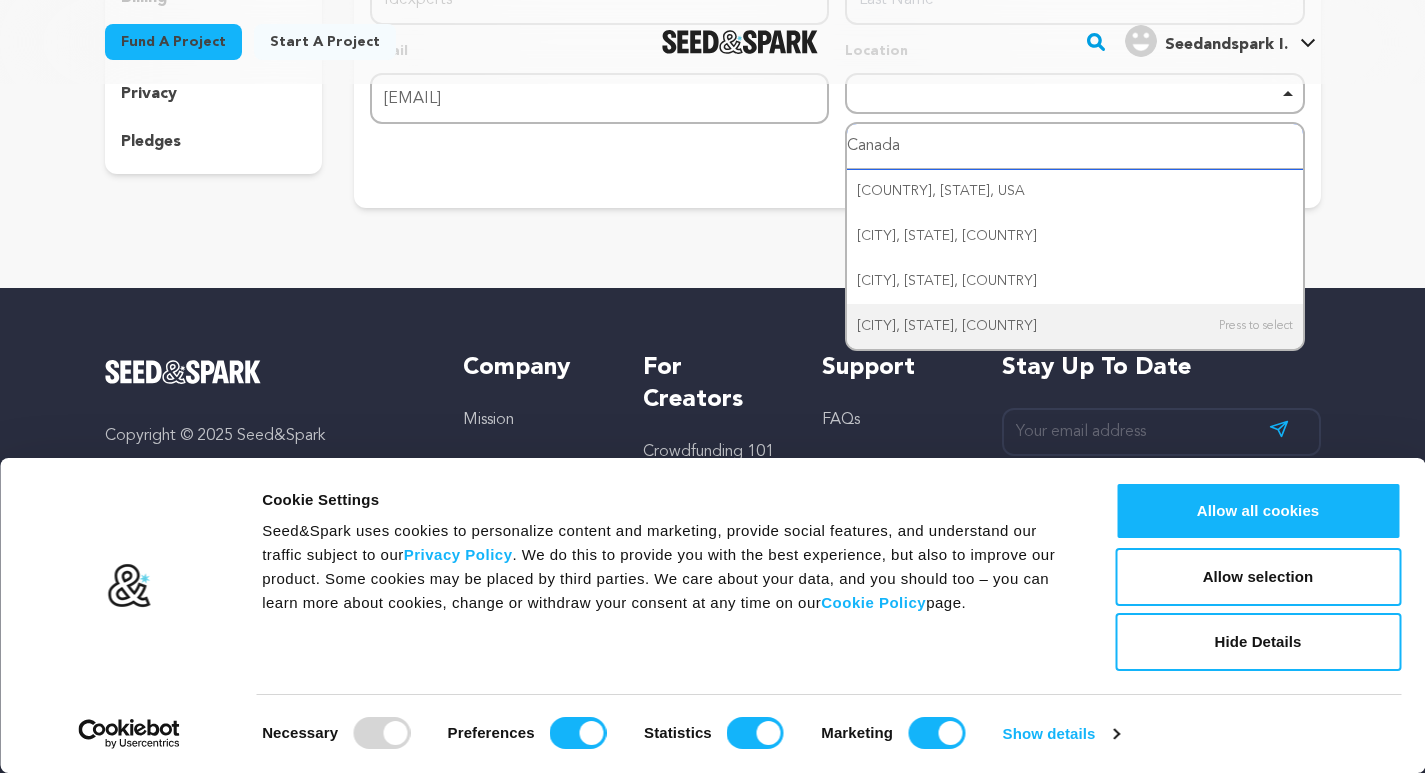 scroll, scrollTop: 300, scrollLeft: 0, axis: vertical 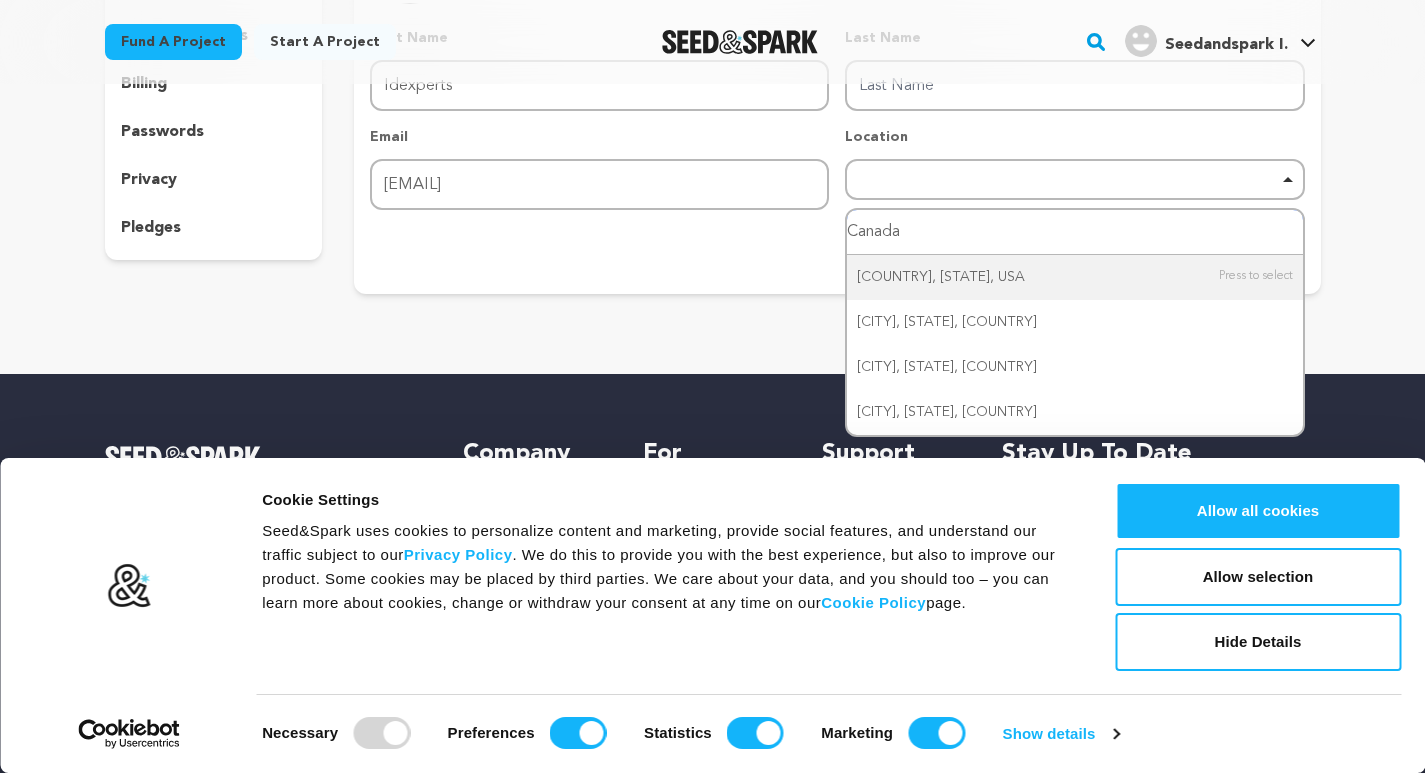 click on "Canada" at bounding box center (1074, 232) 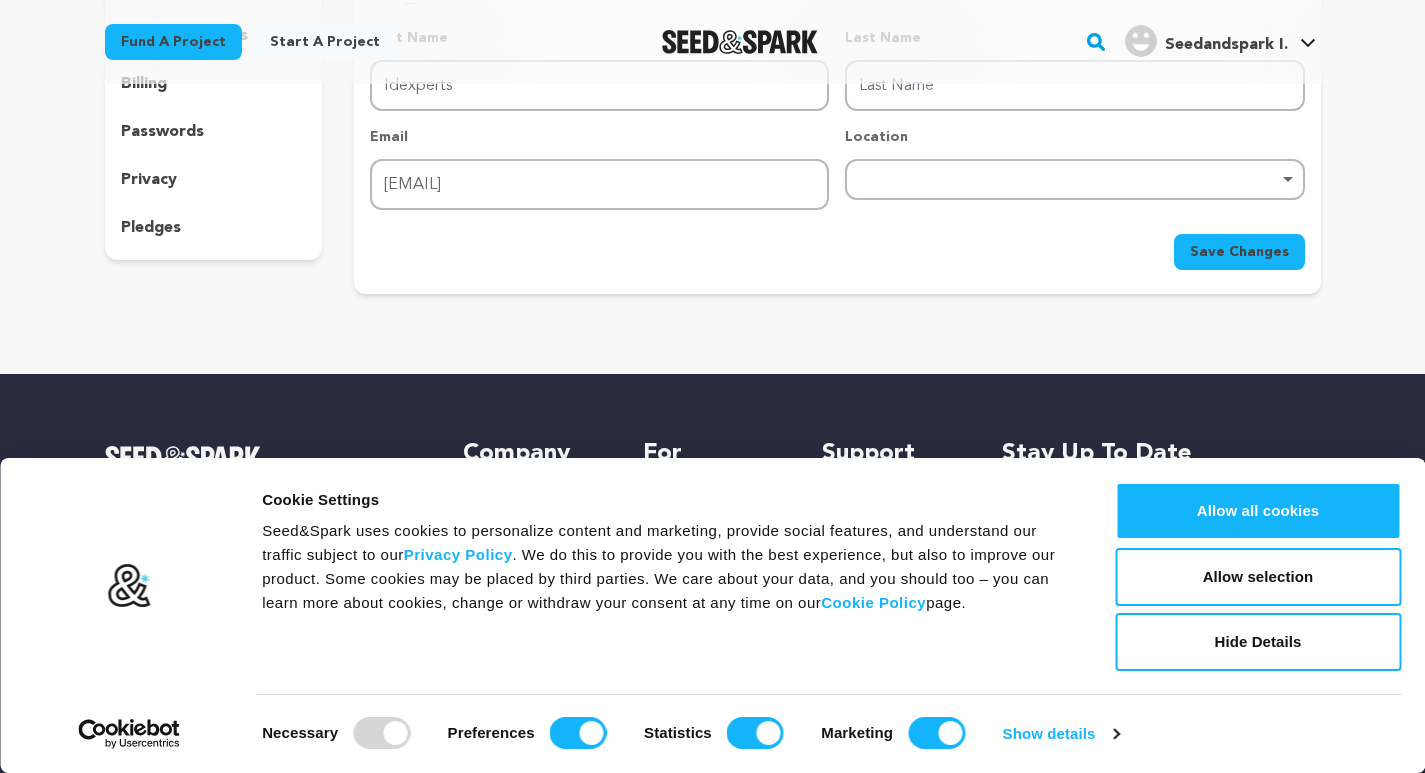 click on "Fund a project
Start a project
Search" at bounding box center (712, 293) 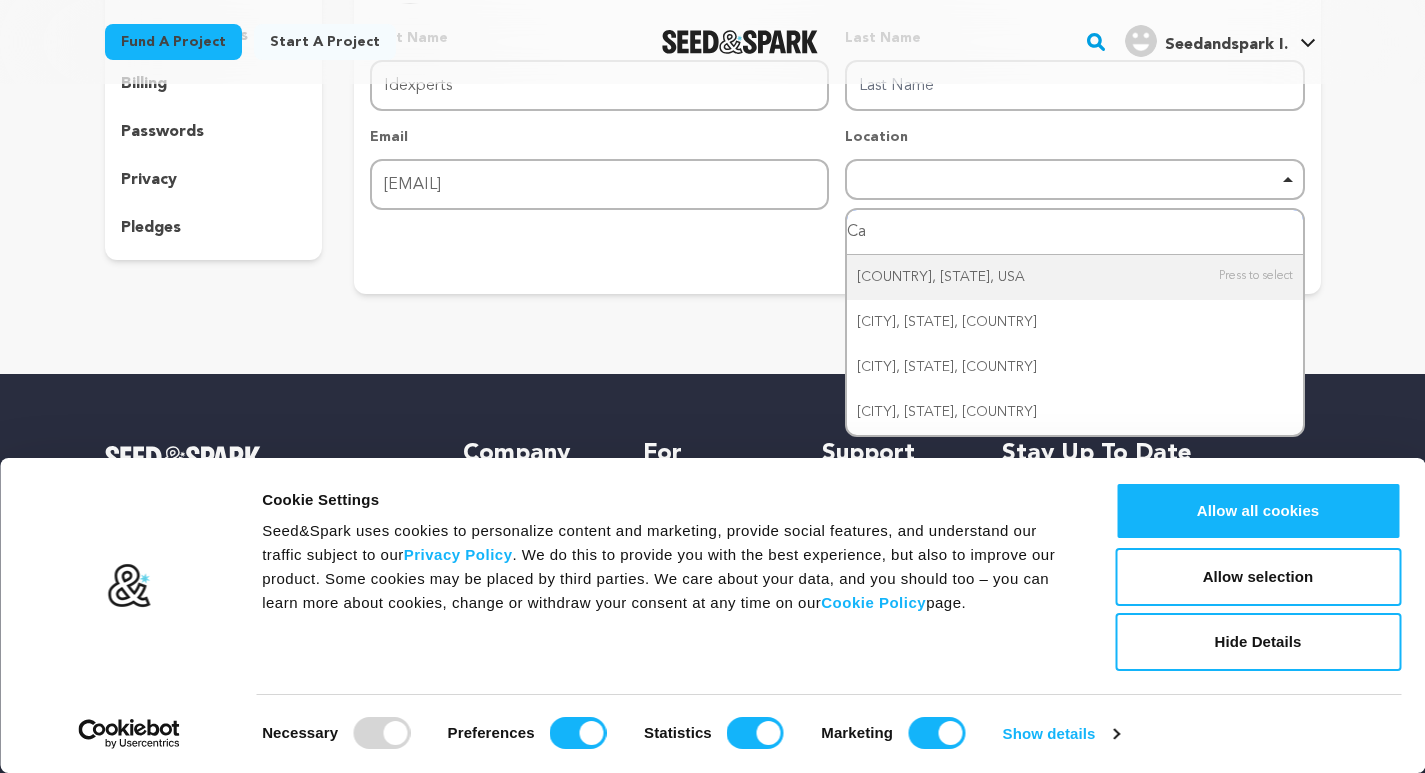 type on "C" 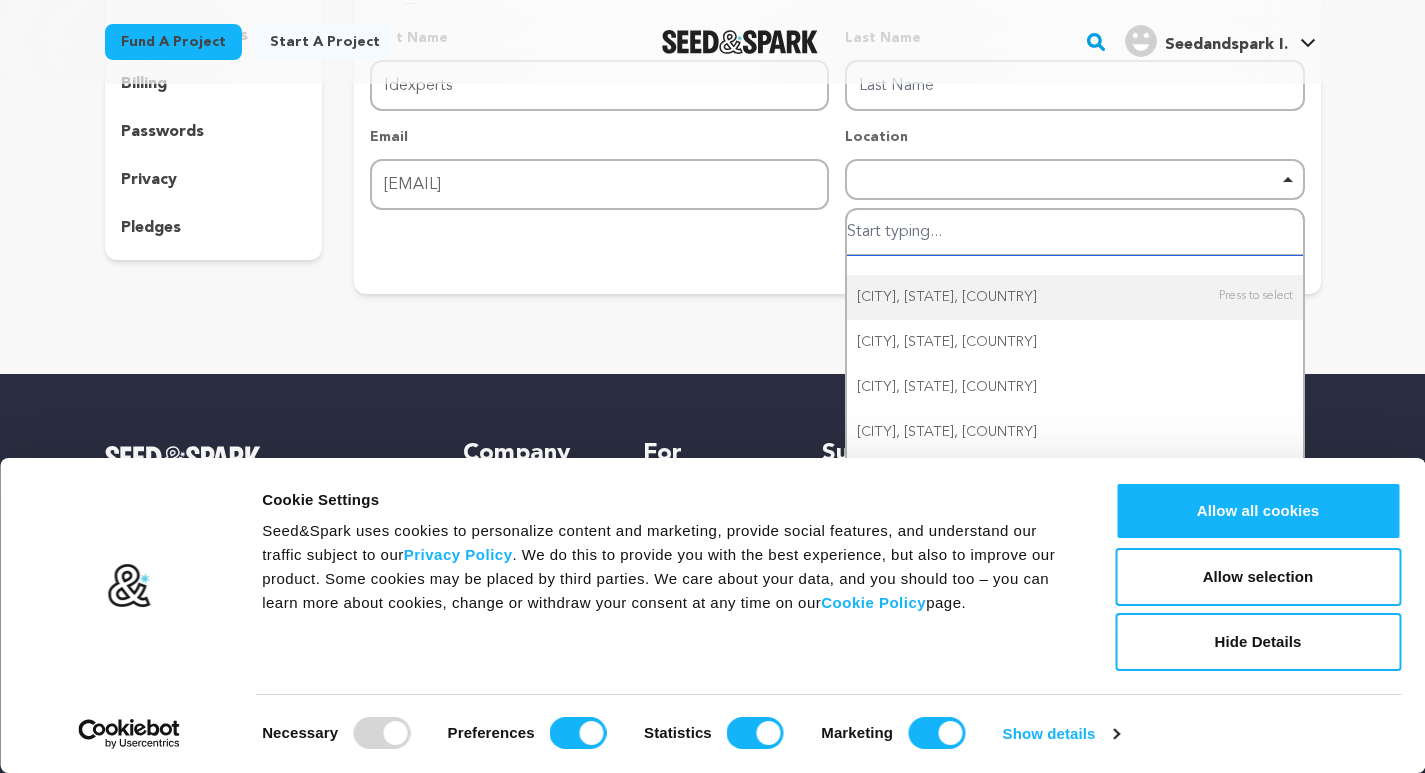 type 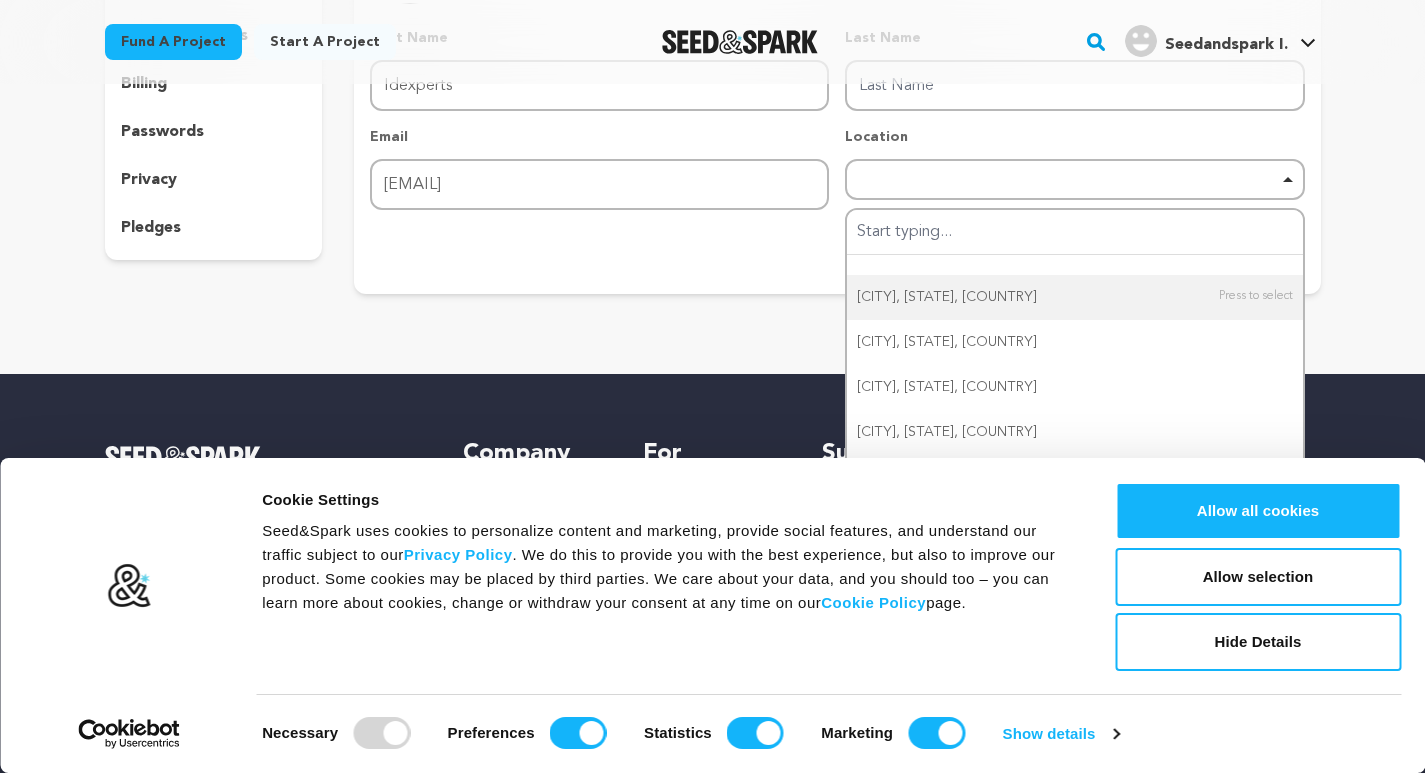 click on "Return to Profile
Manage Account
edit profile
e-mail notifications
social networks
billing
passwords
privacy" at bounding box center (713, 63) 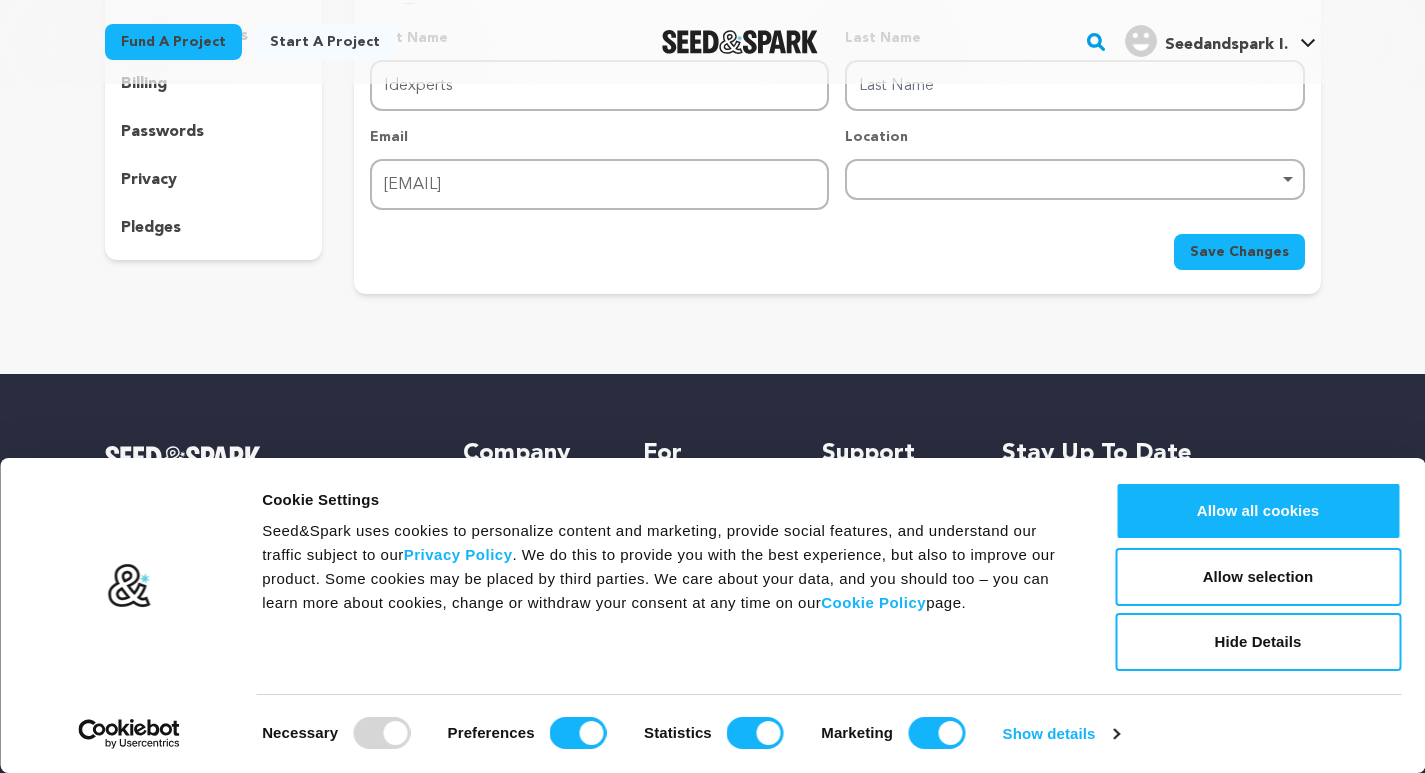 click on "Remove item" at bounding box center [1074, 179] 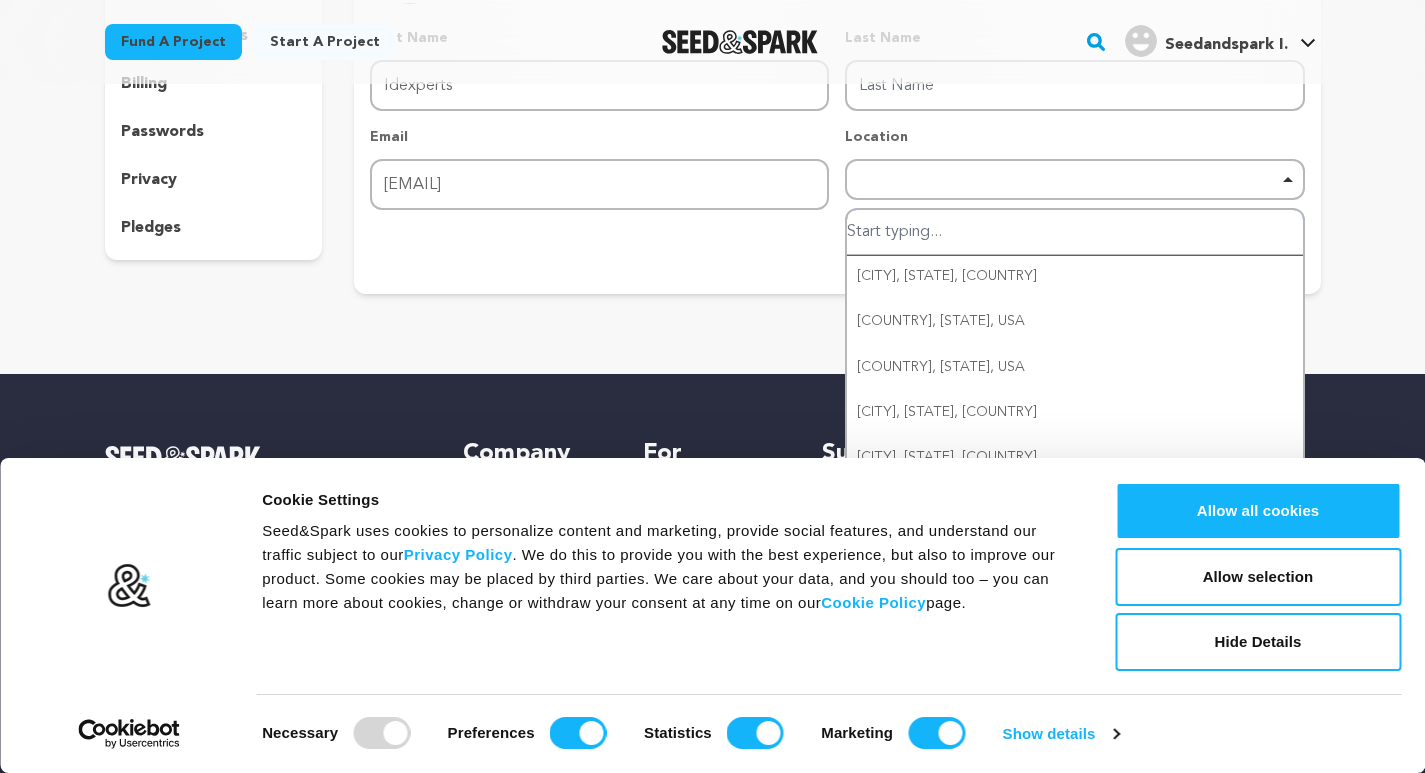 scroll, scrollTop: 171, scrollLeft: 0, axis: vertical 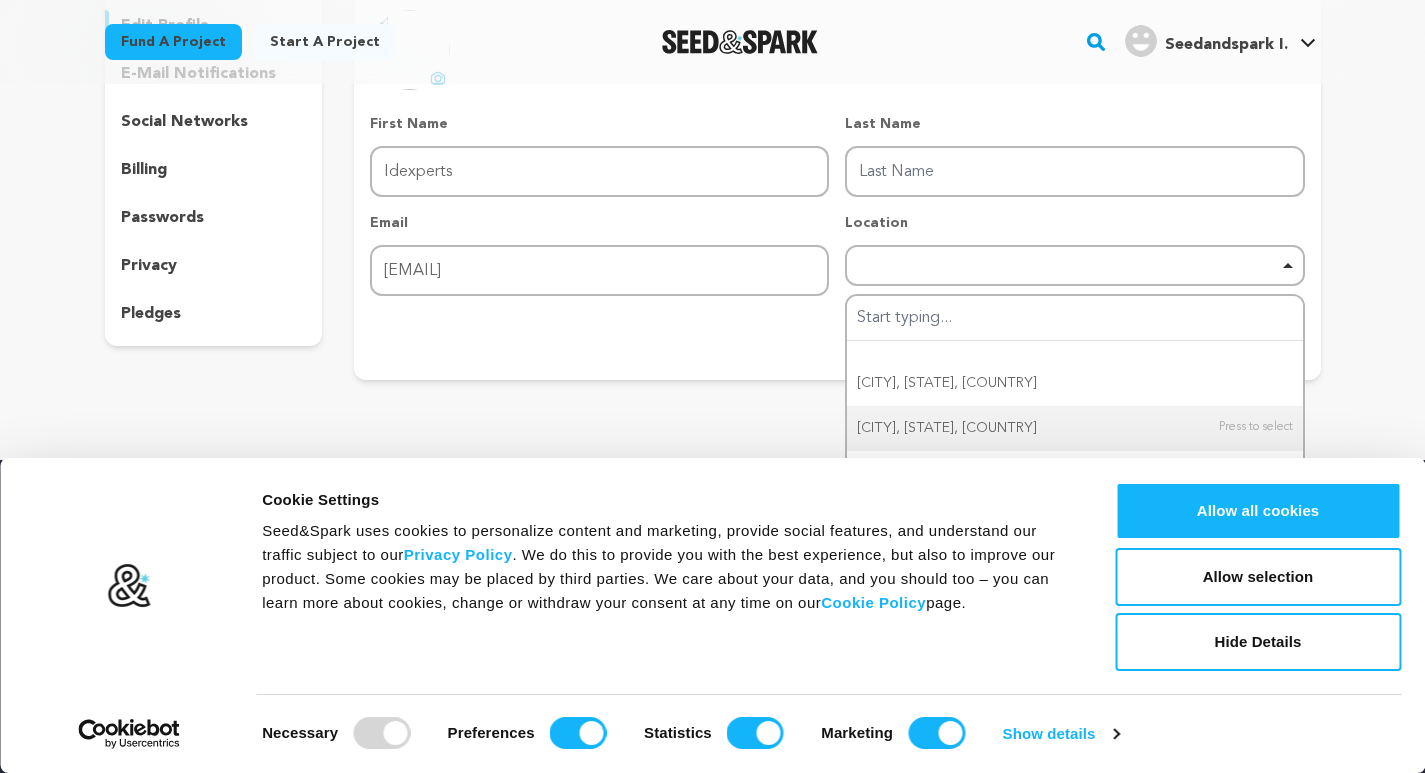 click on "Save Changes" at bounding box center (837, 338) 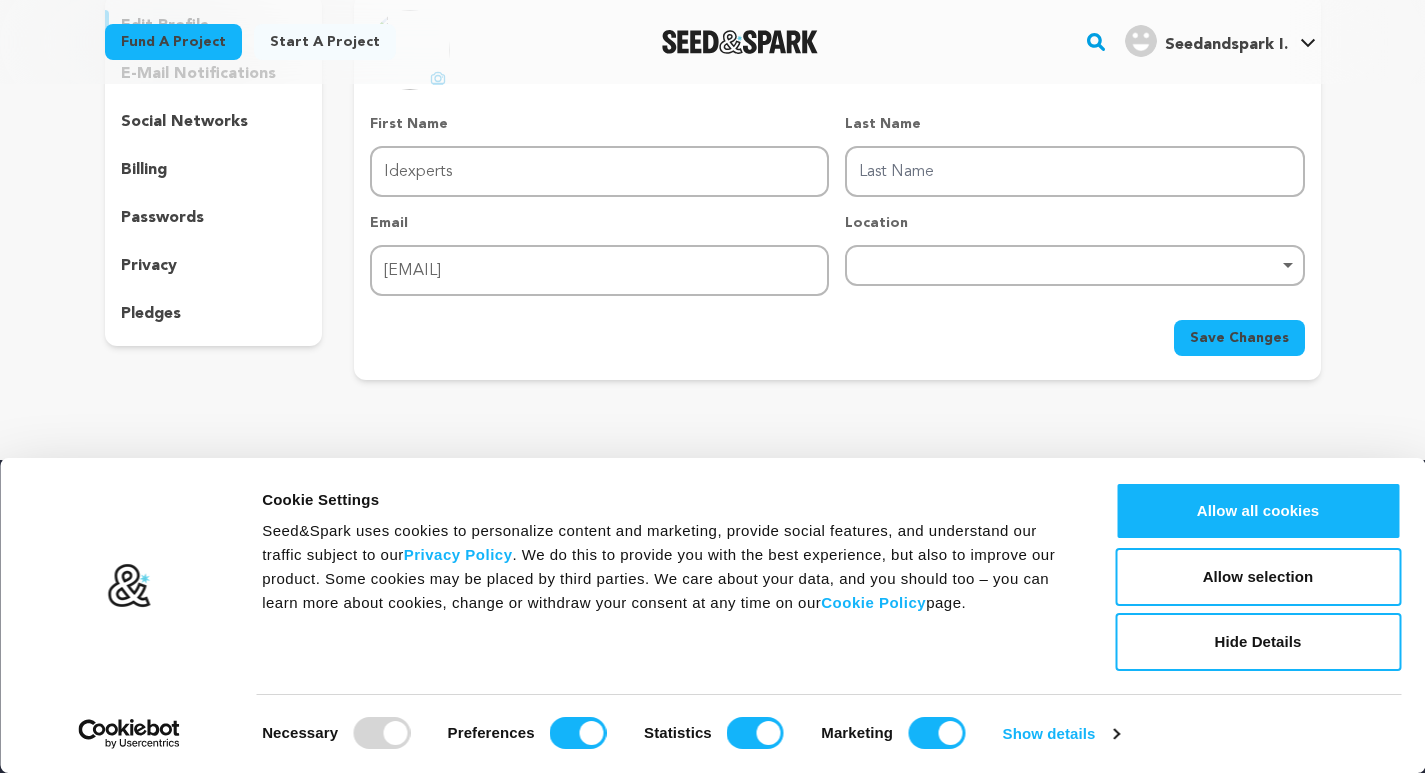 click on "Remove item" at bounding box center (1074, 265) 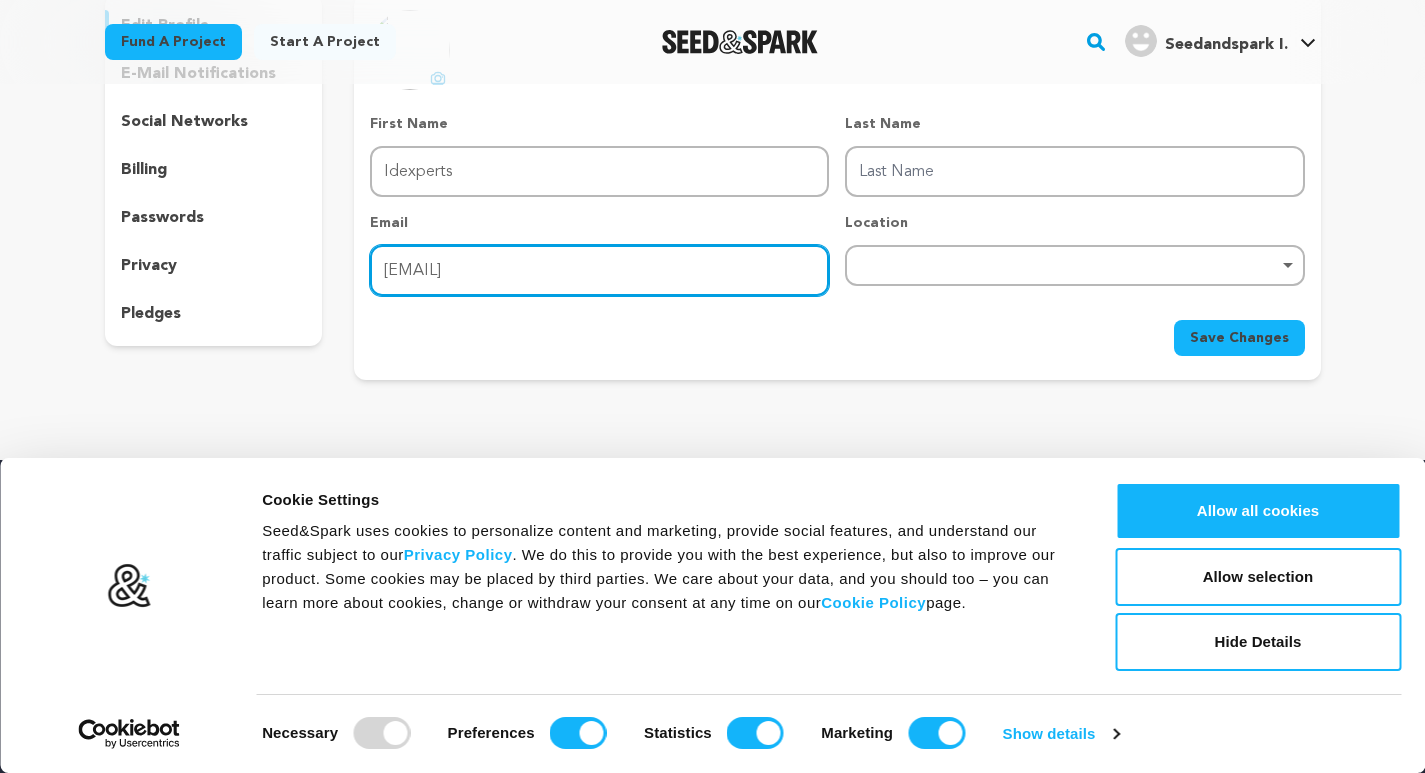 drag, startPoint x: 653, startPoint y: 270, endPoint x: 834, endPoint y: 253, distance: 181.79659 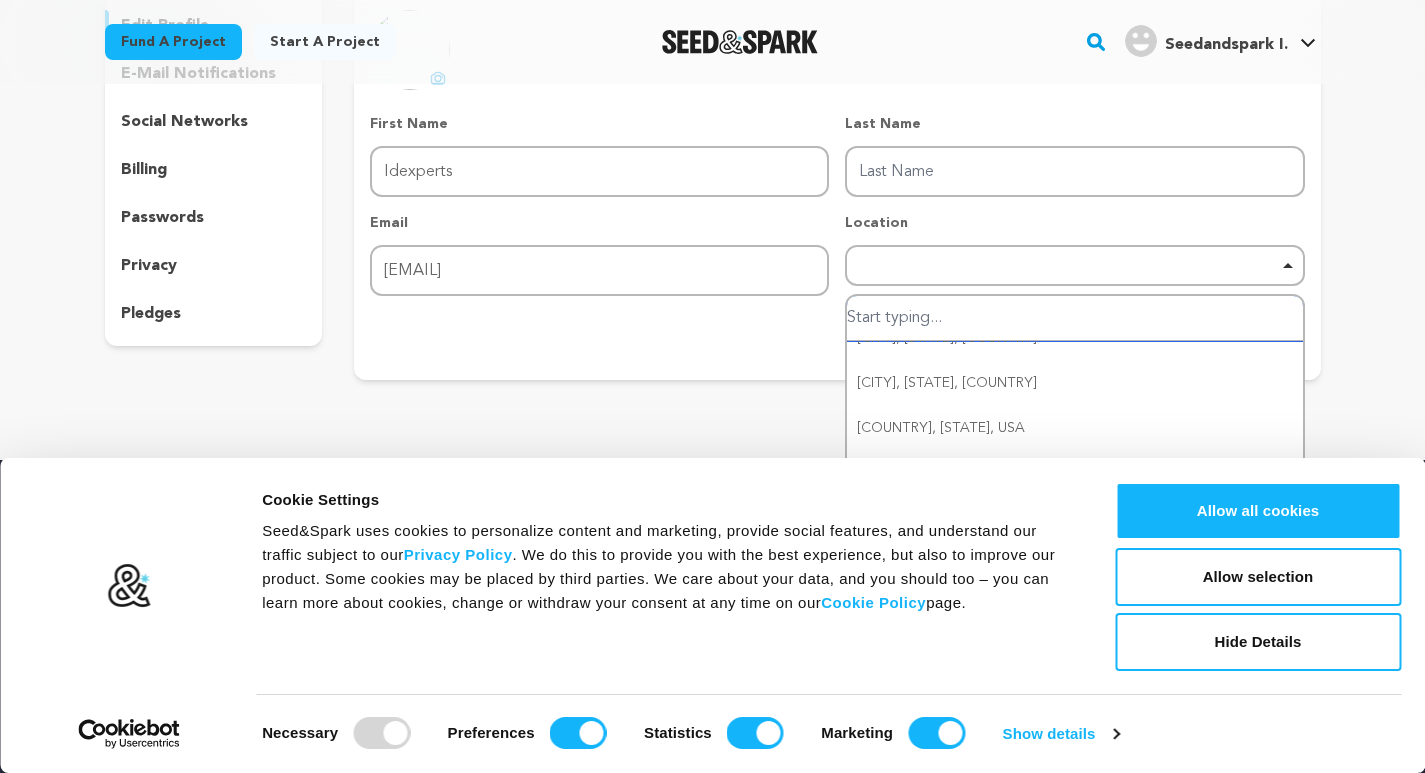 scroll, scrollTop: 171, scrollLeft: 0, axis: vertical 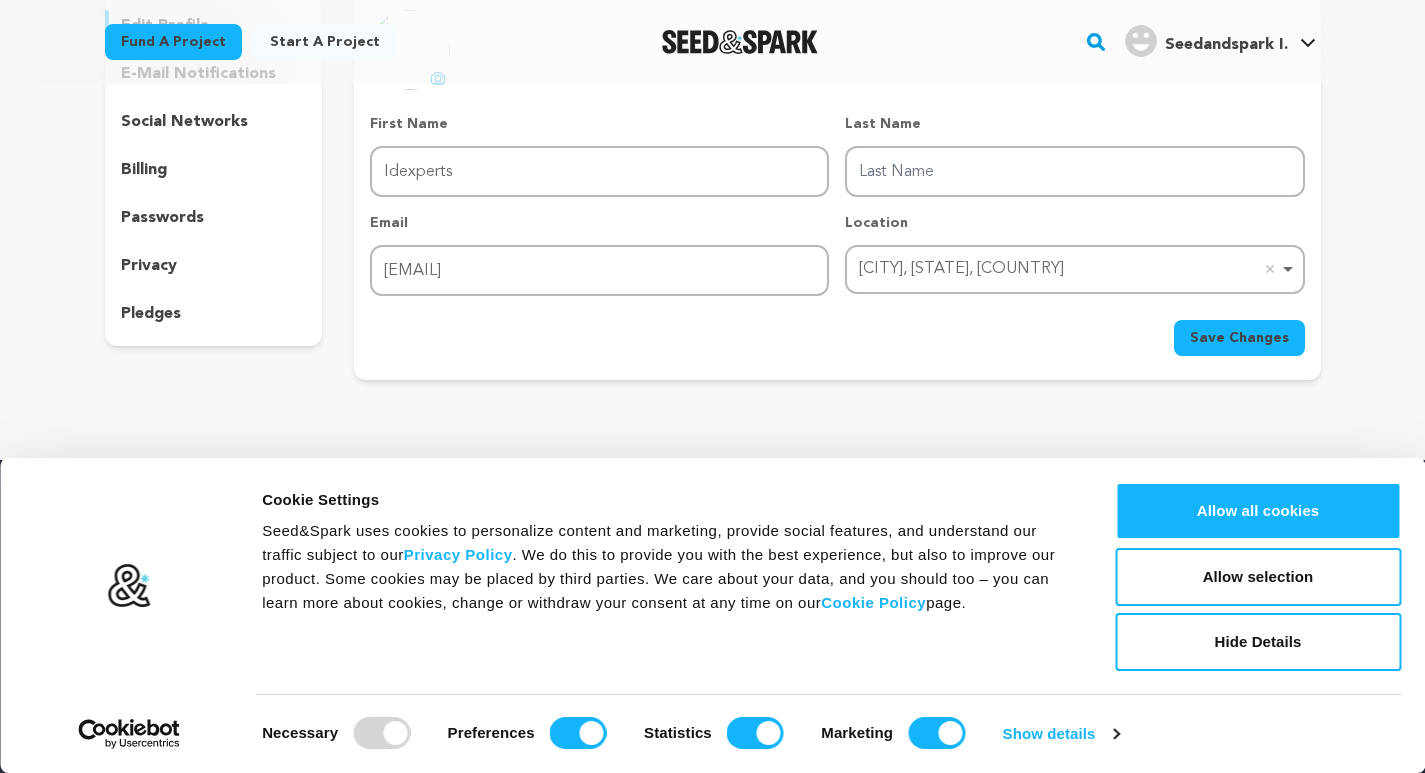 click on "Save Changes" at bounding box center (1239, 338) 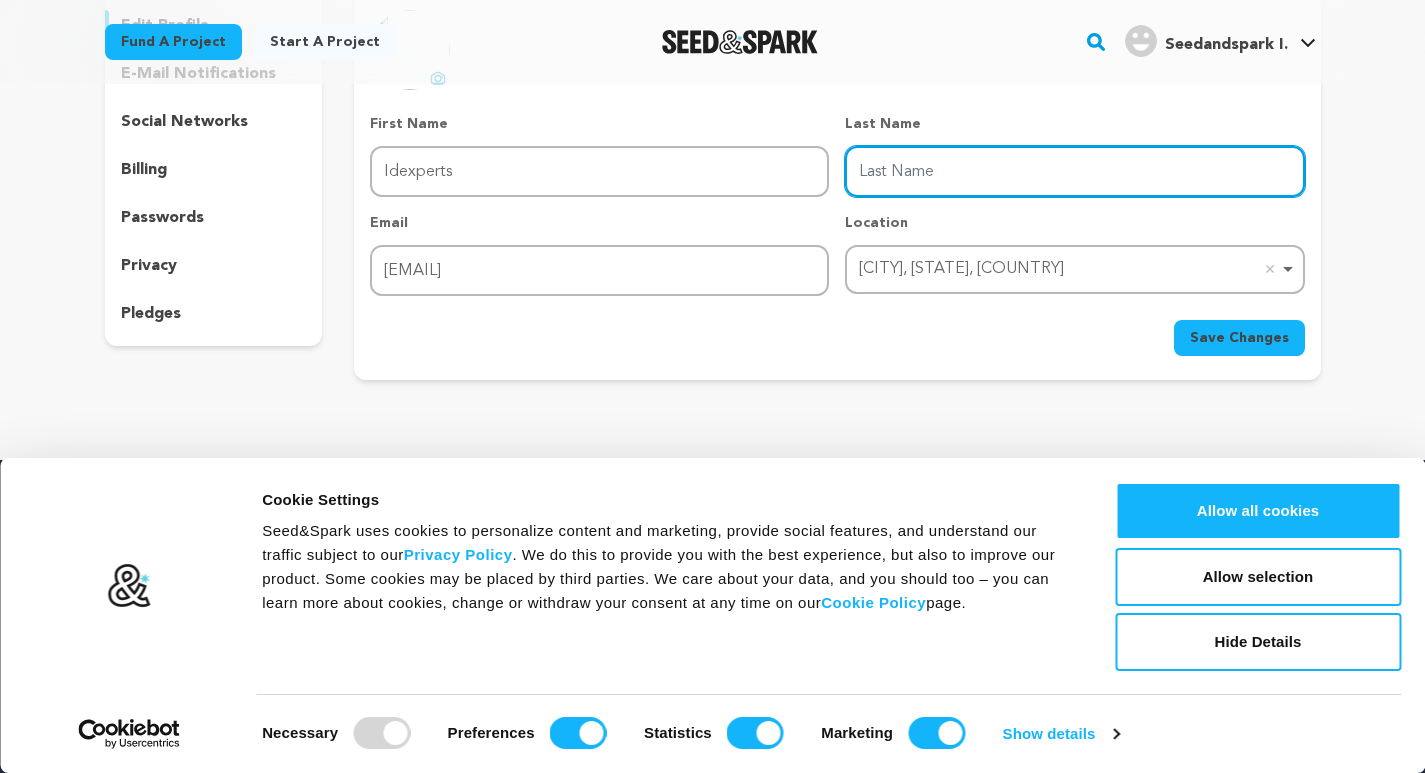 click on "Last Name" at bounding box center [1074, 171] 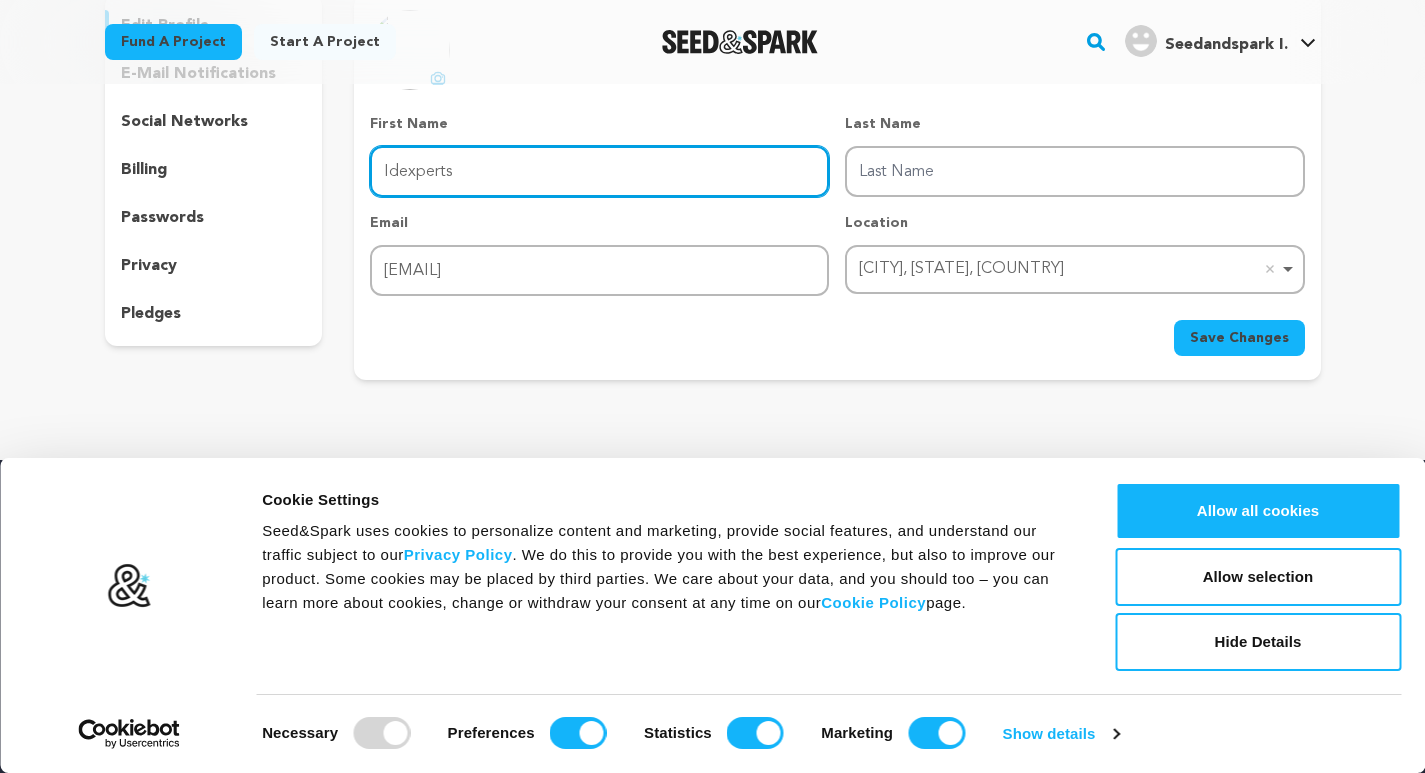 drag, startPoint x: 402, startPoint y: 171, endPoint x: 511, endPoint y: 171, distance: 109 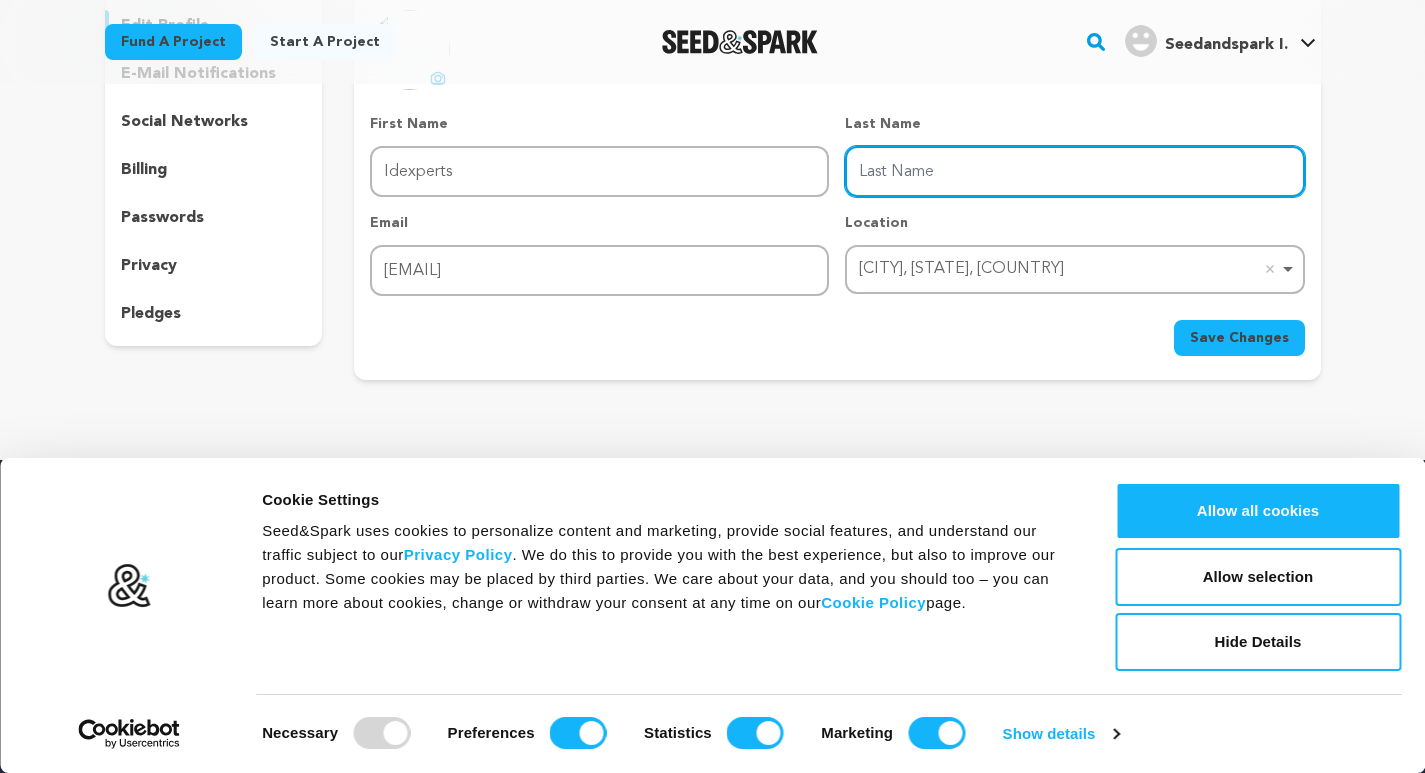 paste on "experts" 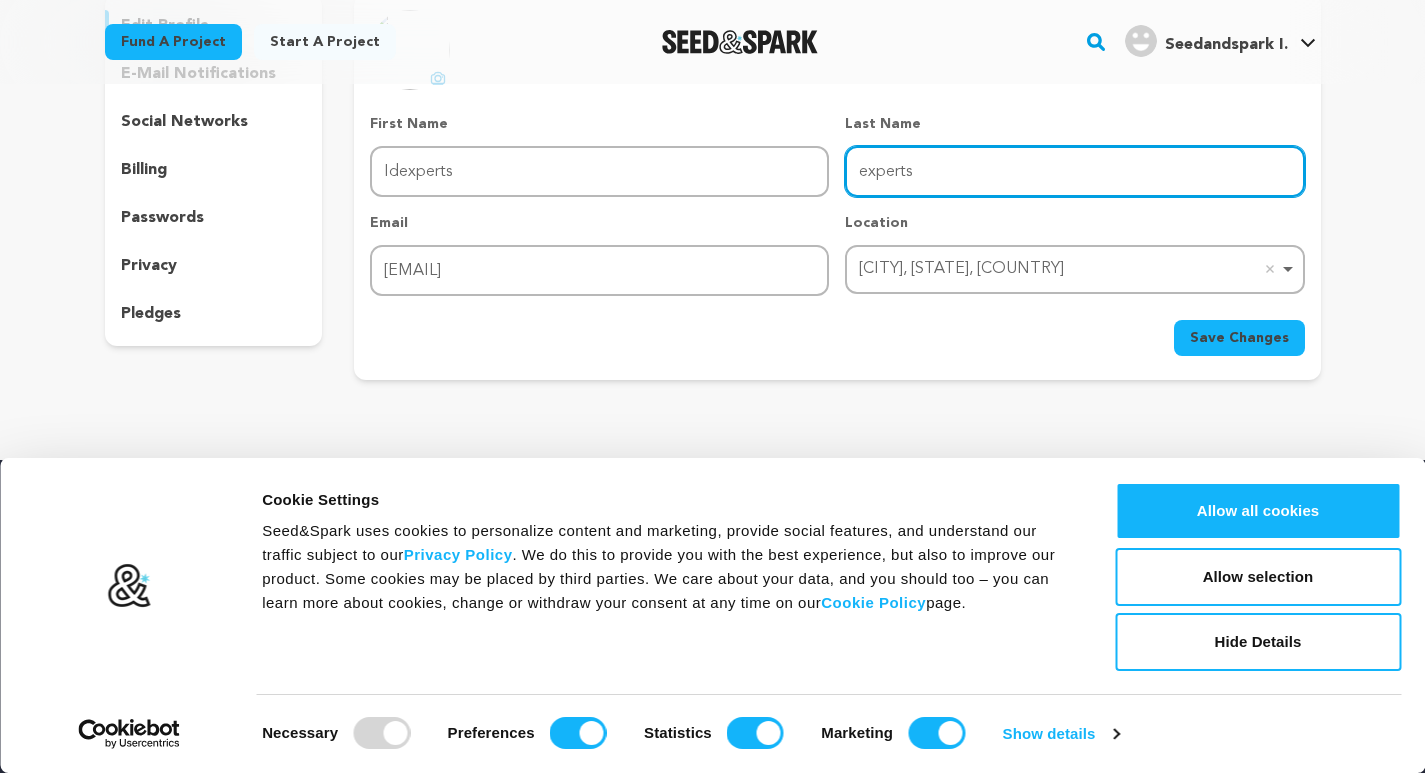 type on "experts" 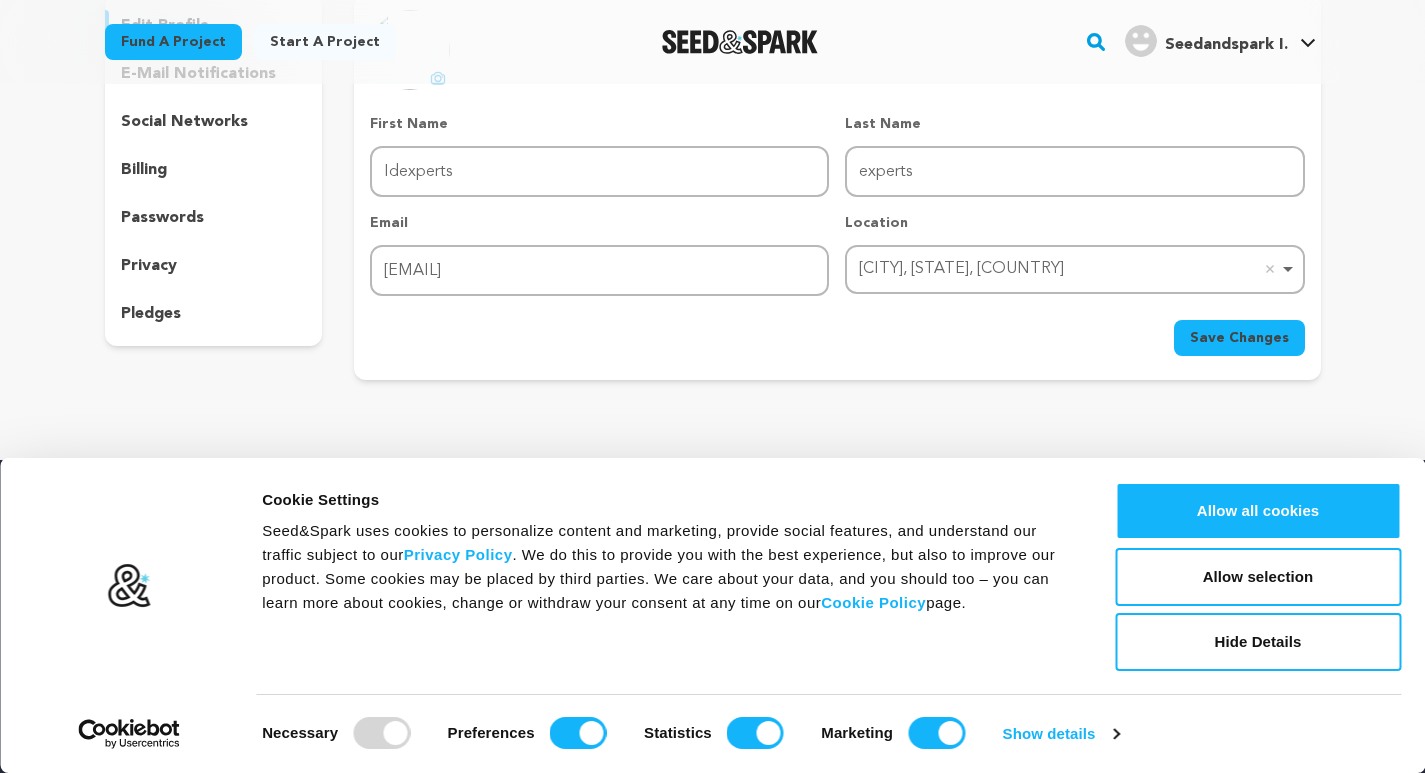 click on "Save Changes" at bounding box center (1239, 338) 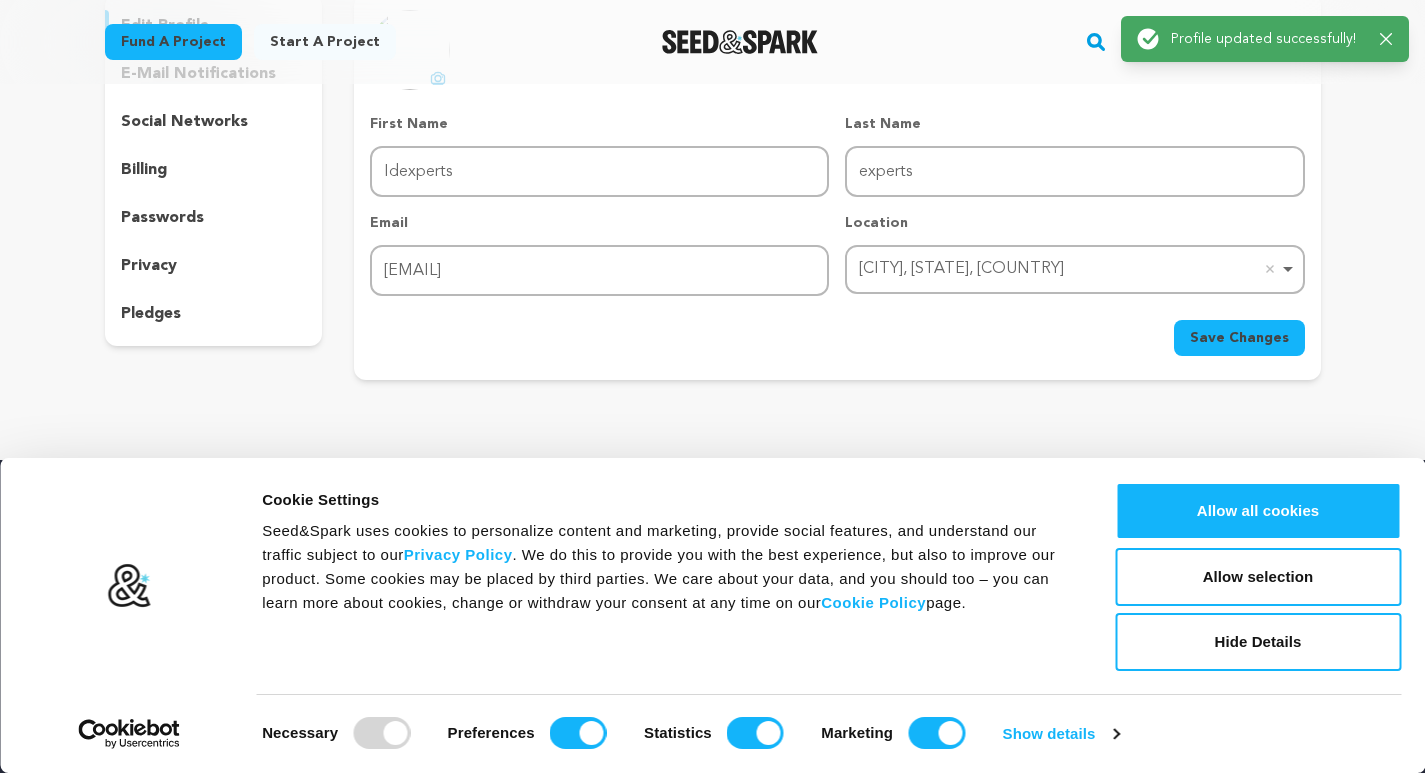 click on "Success:
Info:
Warning:
Error:
Profile updated successfully!
Close notification" at bounding box center (1265, 39) 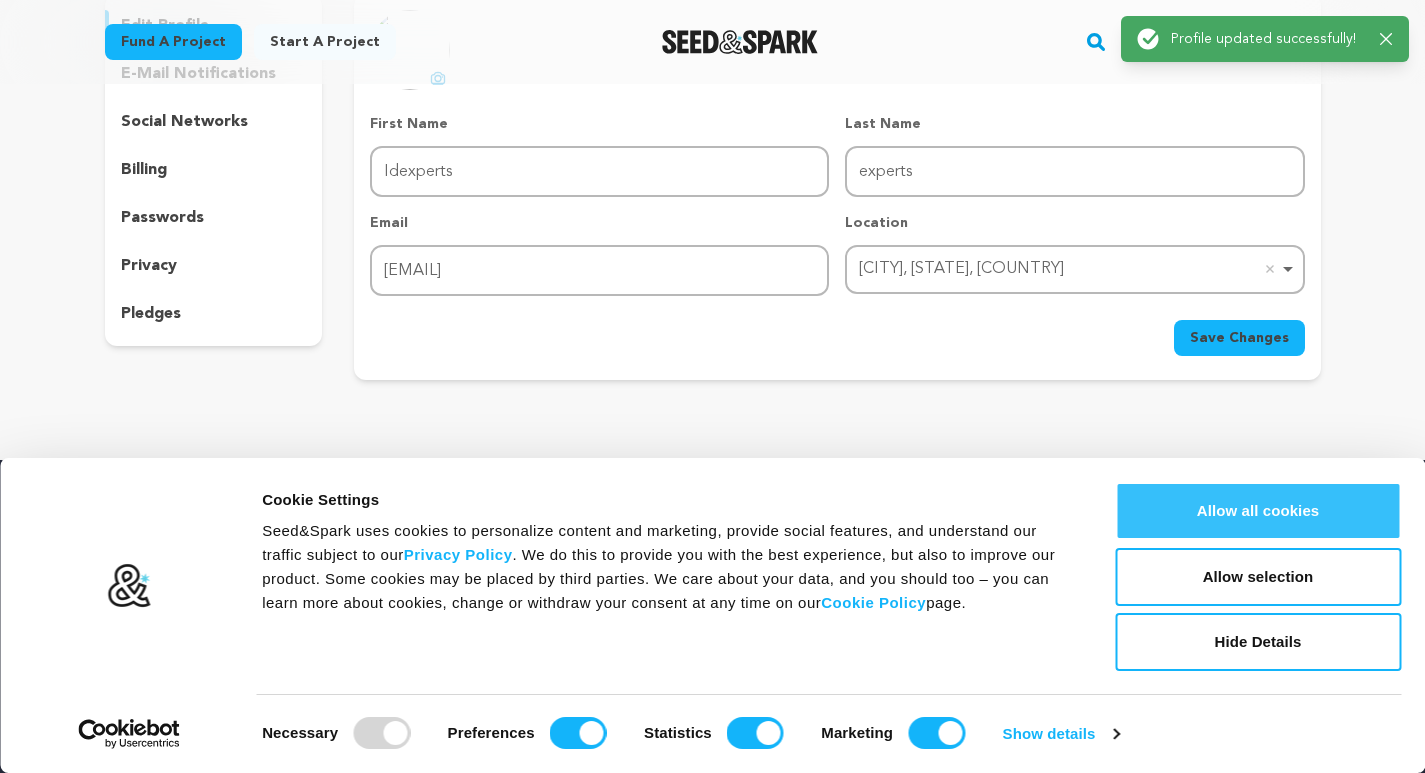 click on "Allow all cookies" at bounding box center [1258, 511] 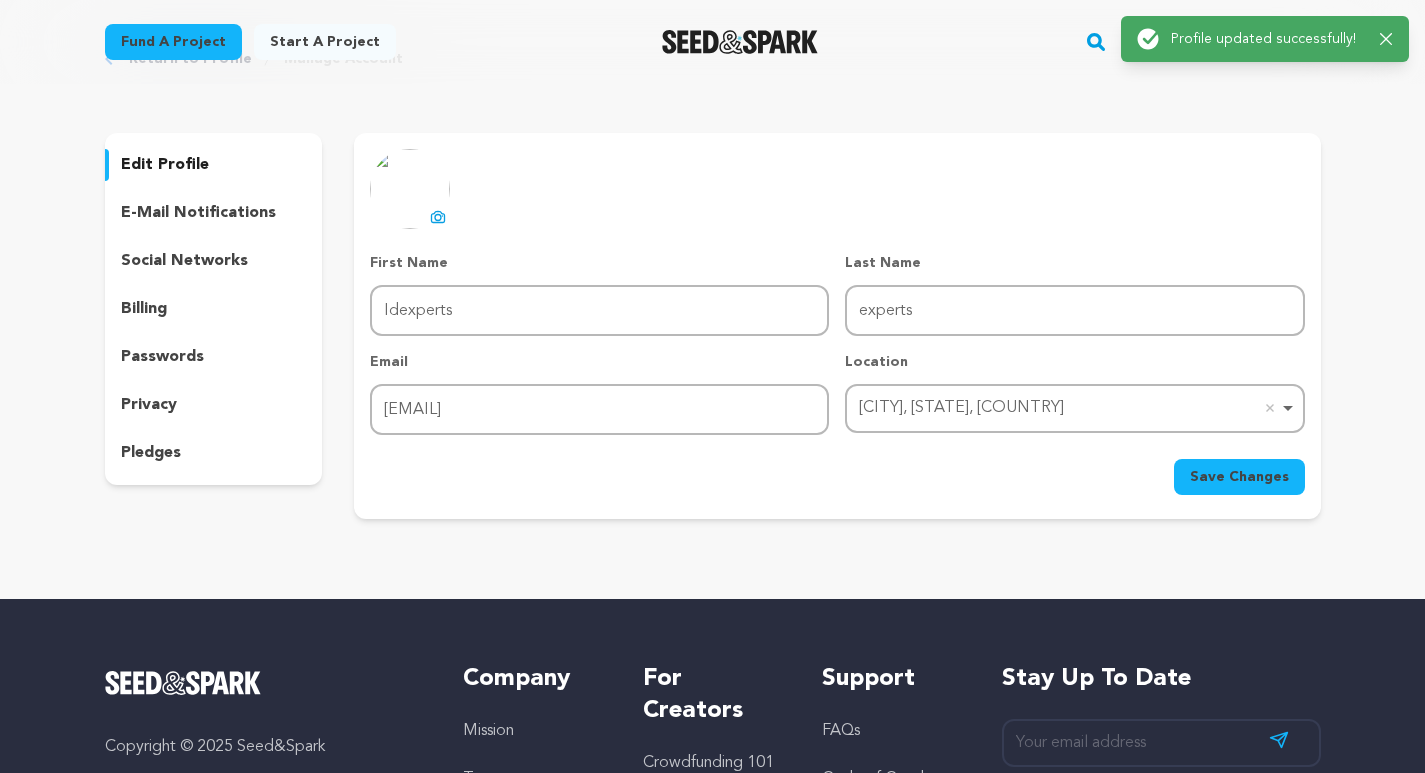 scroll, scrollTop: 14, scrollLeft: 0, axis: vertical 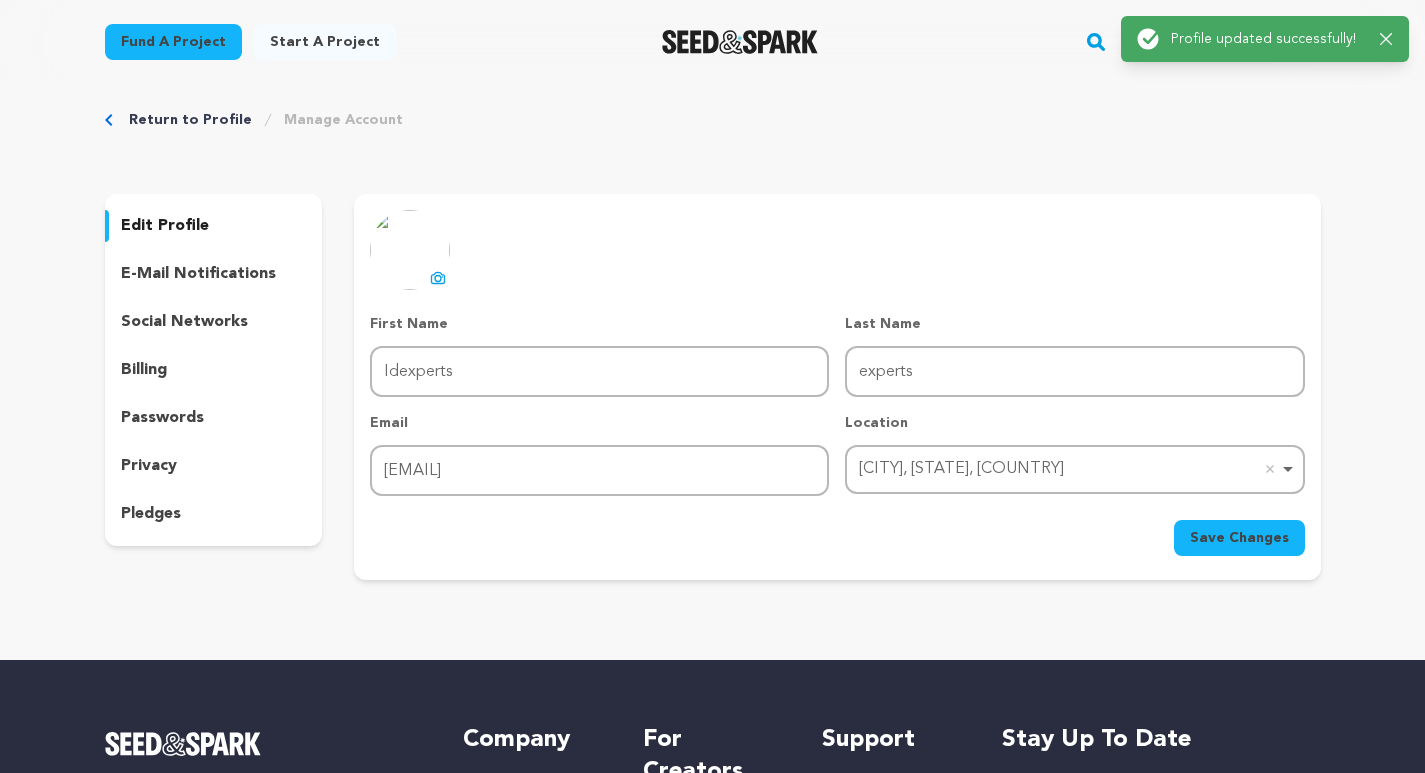 drag, startPoint x: 1301, startPoint y: 82, endPoint x: 1284, endPoint y: 82, distance: 17 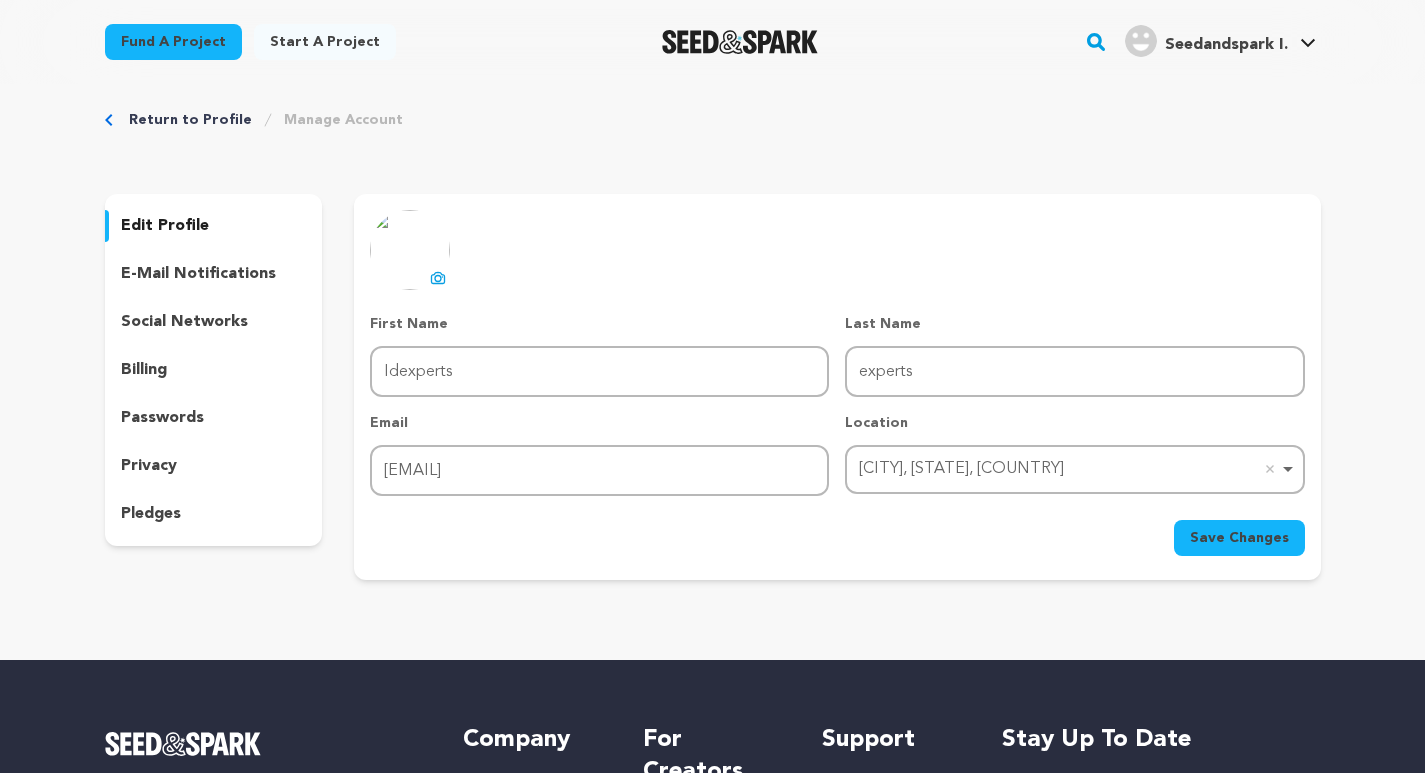 drag, startPoint x: 955, startPoint y: 57, endPoint x: 969, endPoint y: 59, distance: 14.142136 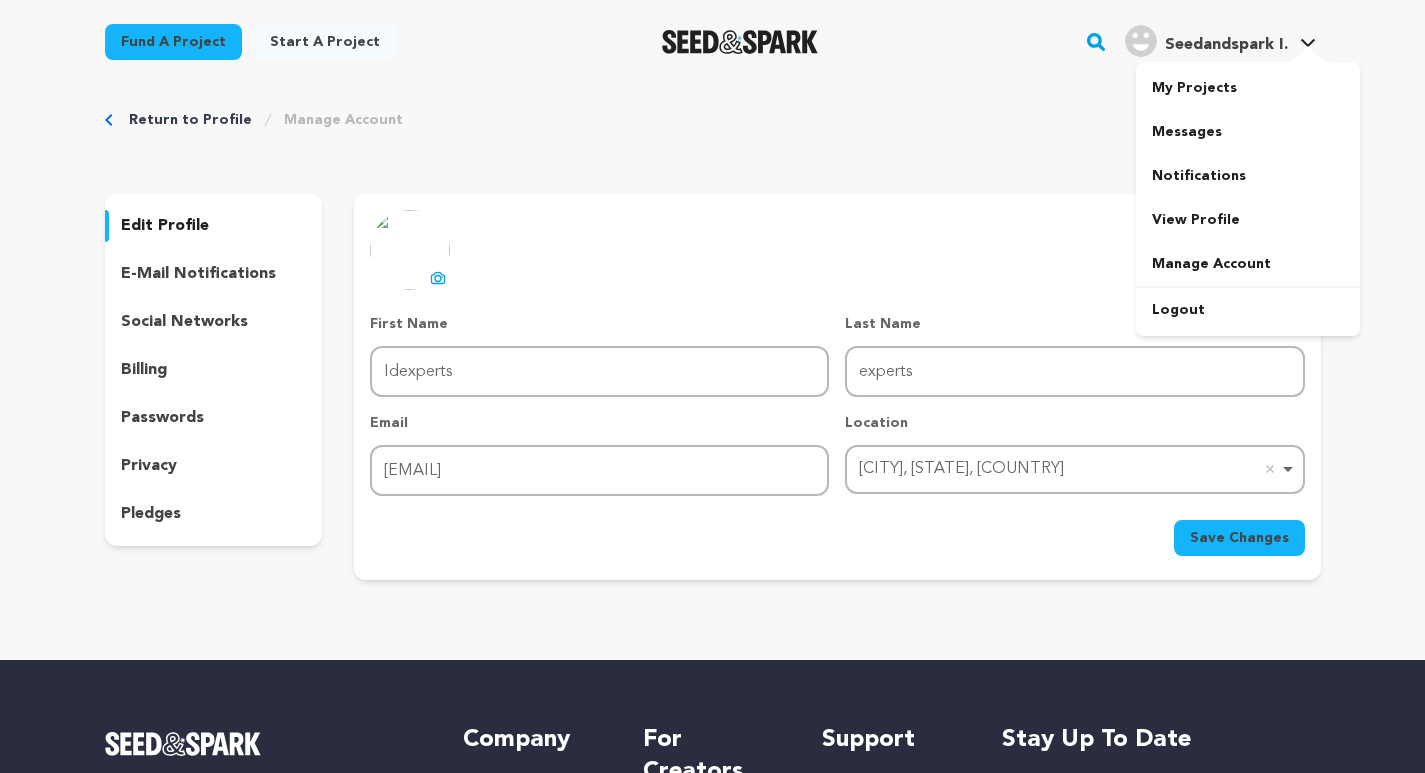 click at bounding box center (1141, 41) 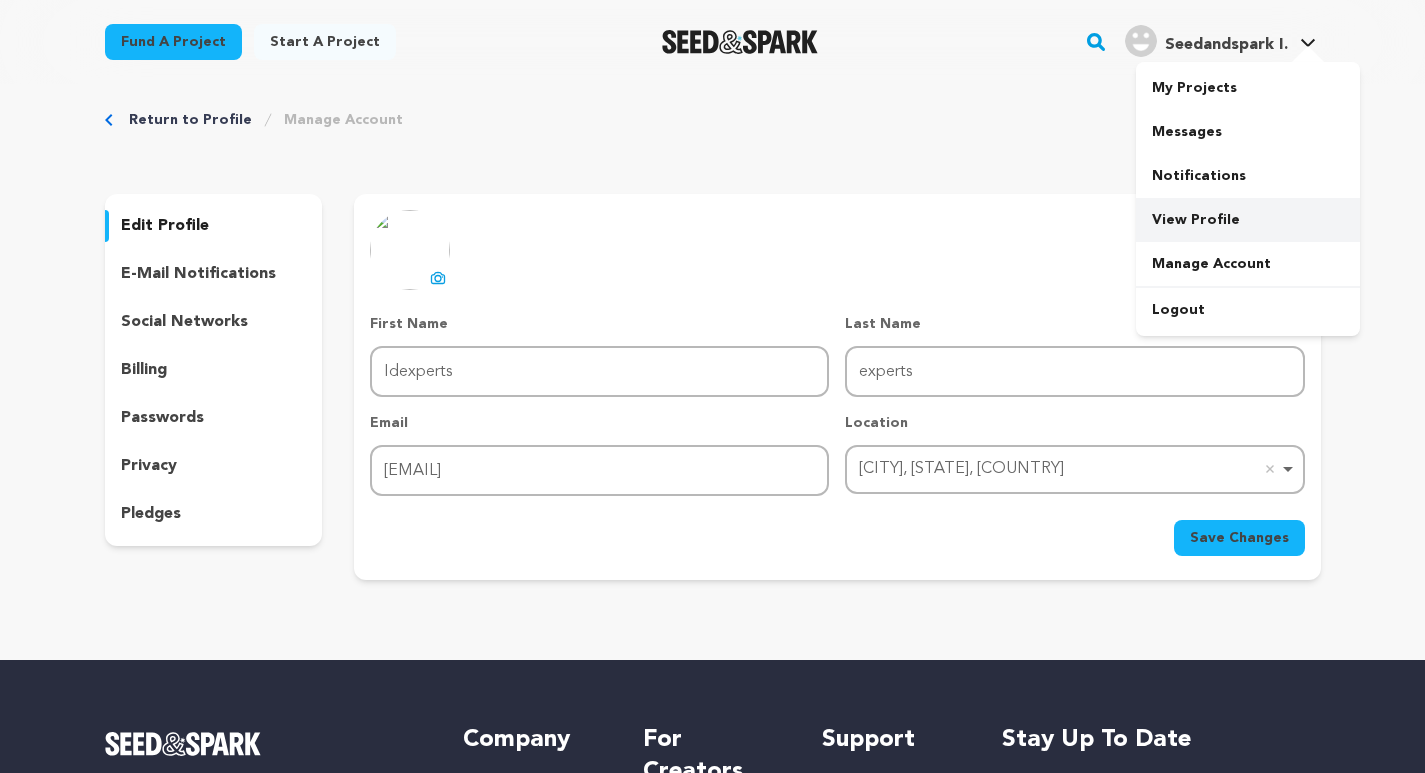 click on "View Profile" at bounding box center (1248, 220) 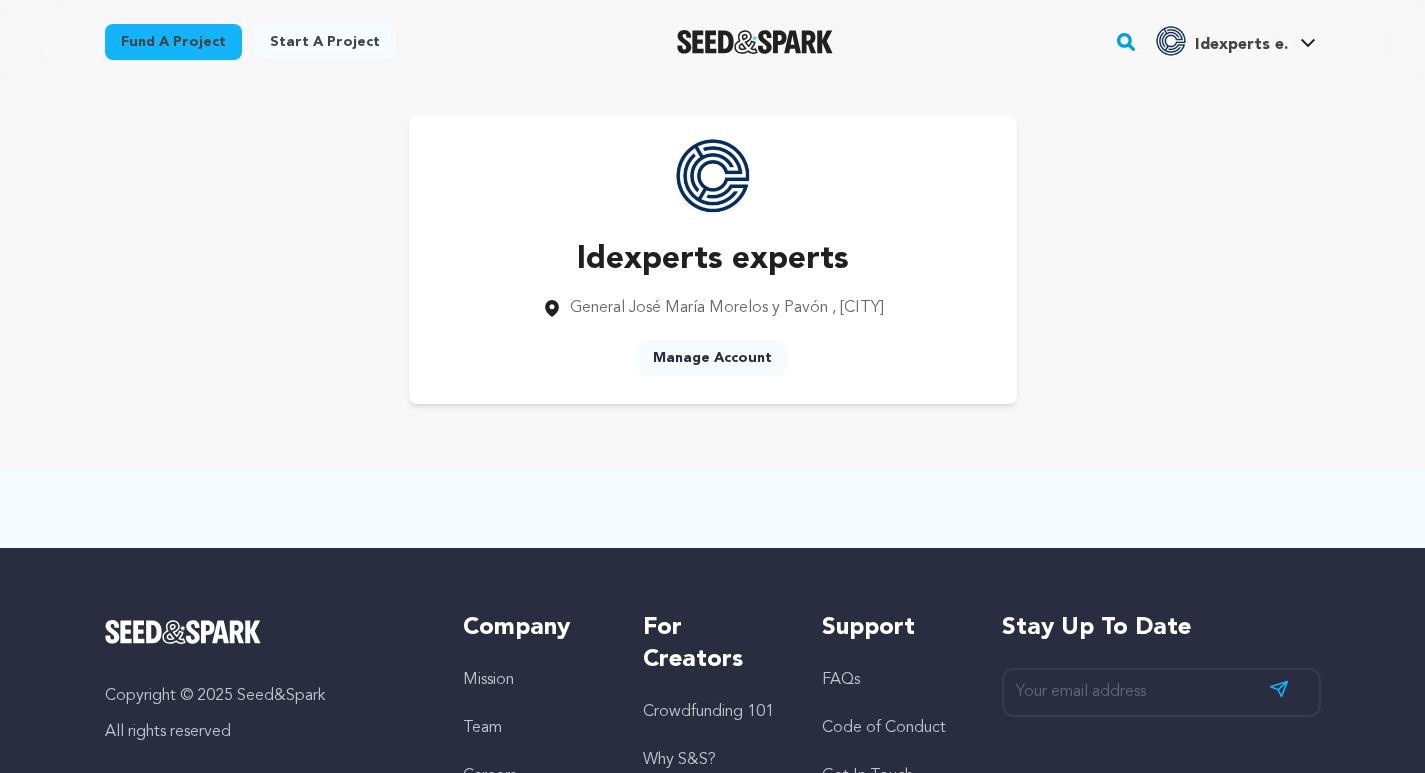 scroll, scrollTop: 0, scrollLeft: 0, axis: both 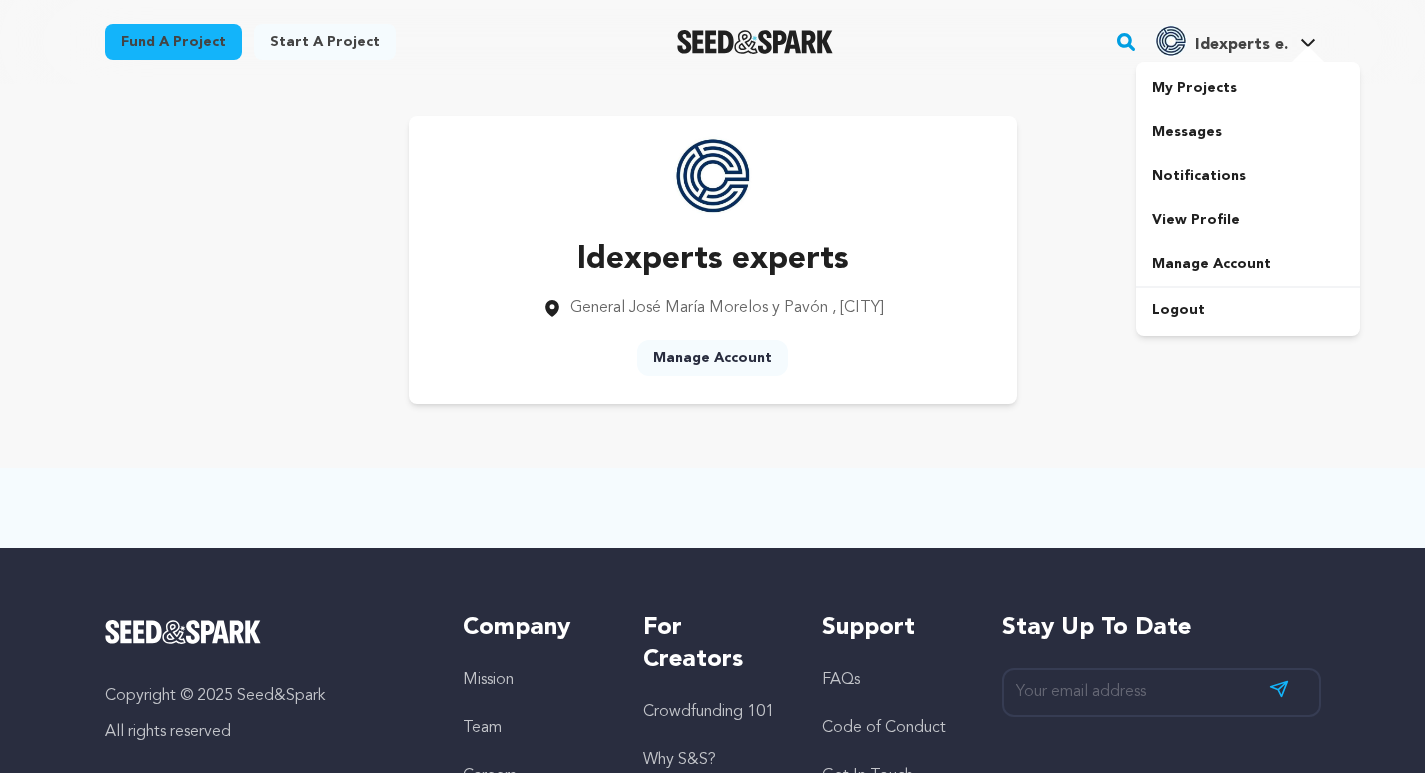 click on "Idexperts  e." at bounding box center (1241, 45) 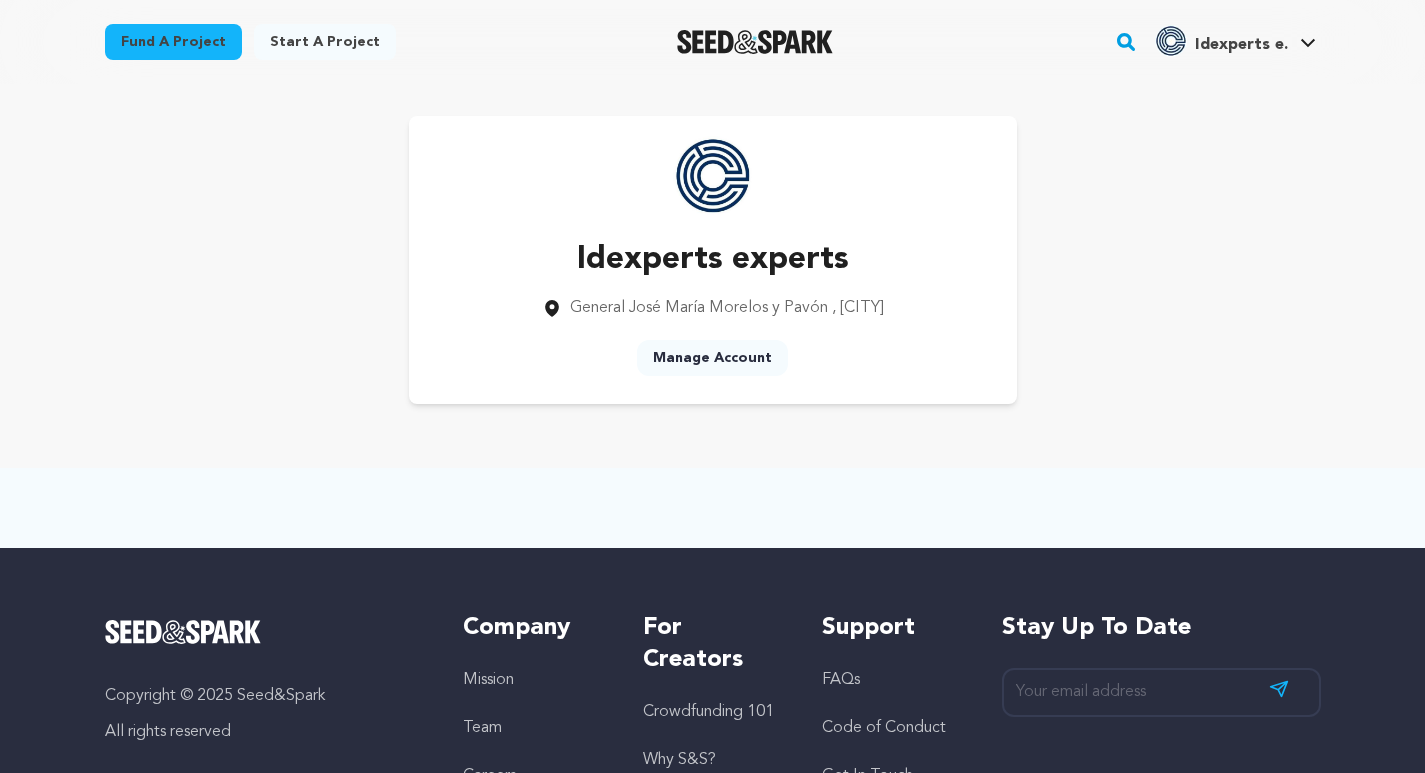 scroll, scrollTop: 0, scrollLeft: 0, axis: both 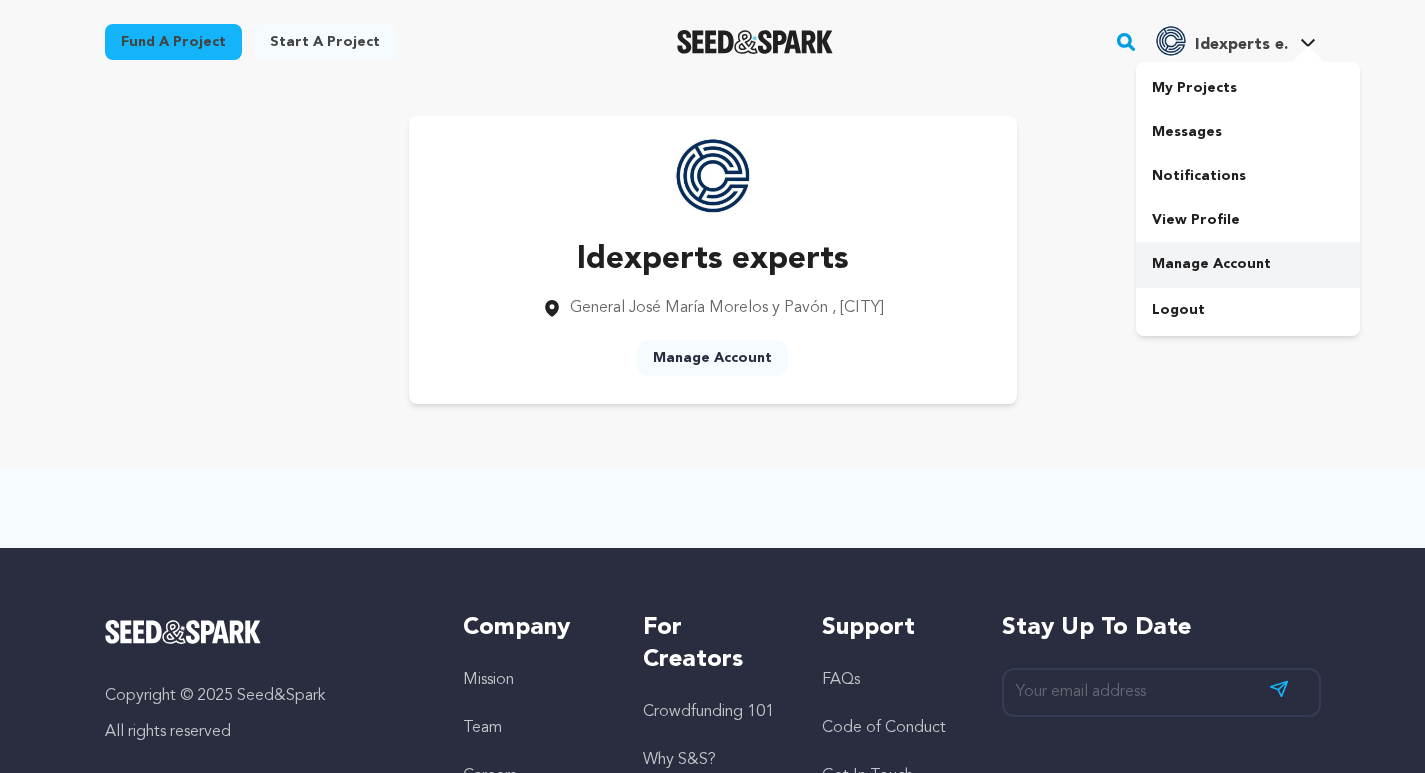 click on "Manage Account" at bounding box center (1248, 264) 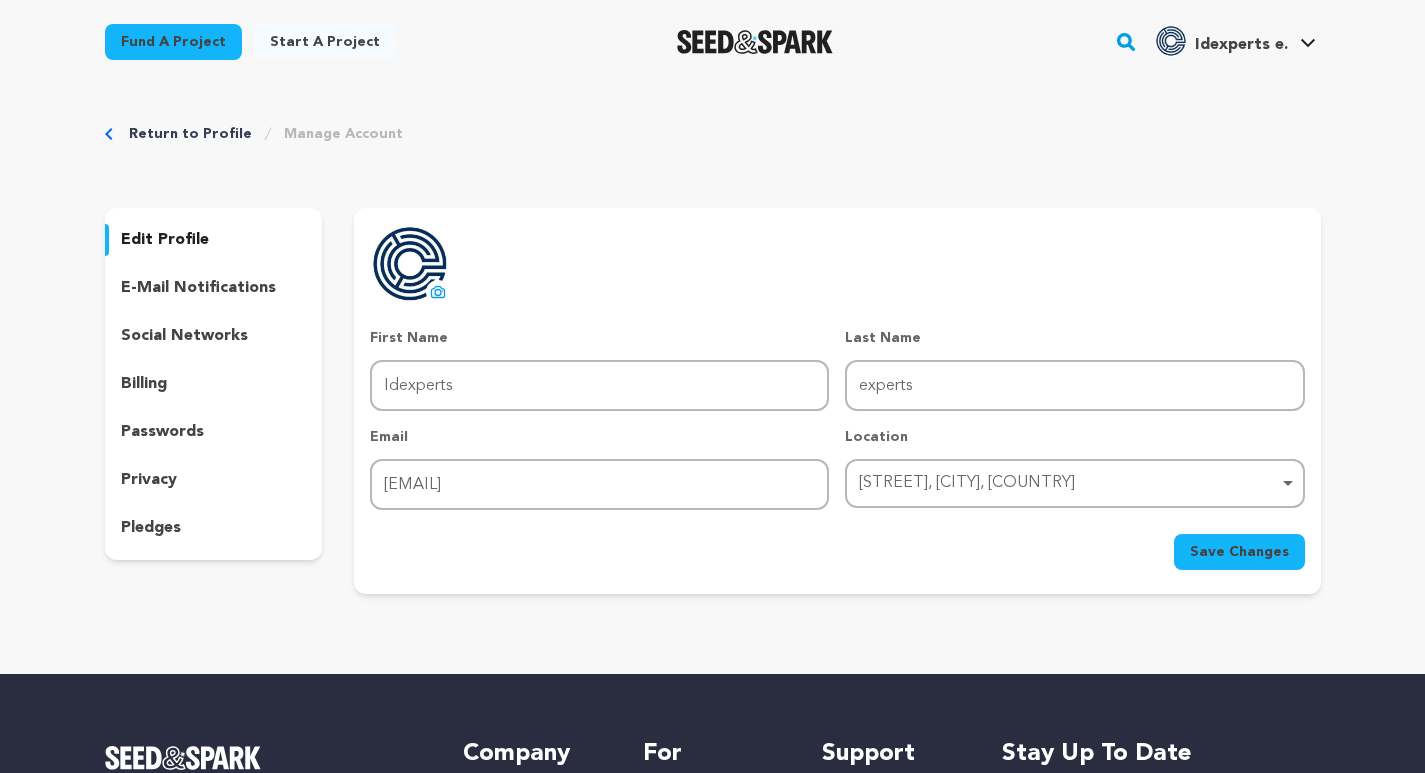 scroll, scrollTop: 0, scrollLeft: 0, axis: both 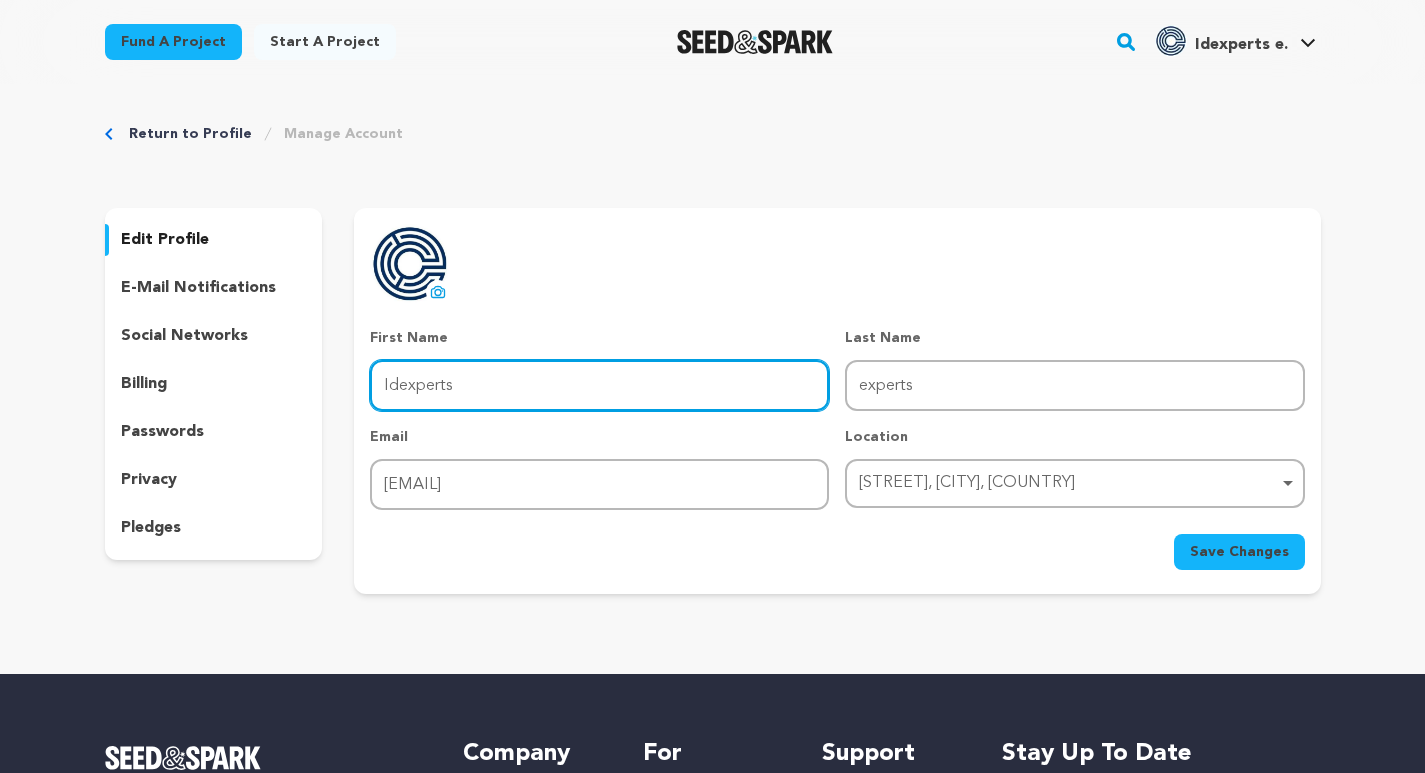 drag, startPoint x: 398, startPoint y: 384, endPoint x: 1107, endPoint y: 368, distance: 709.18054 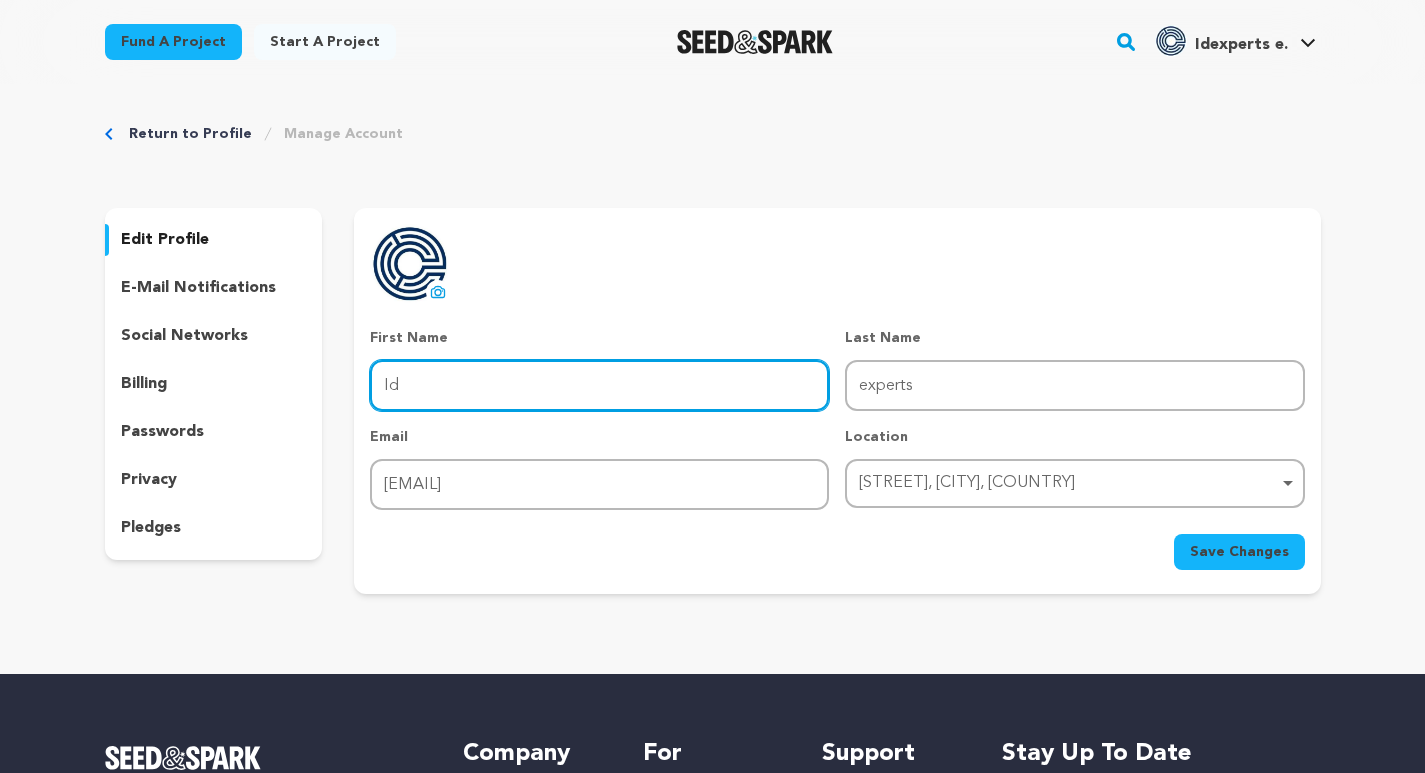 type on "Id" 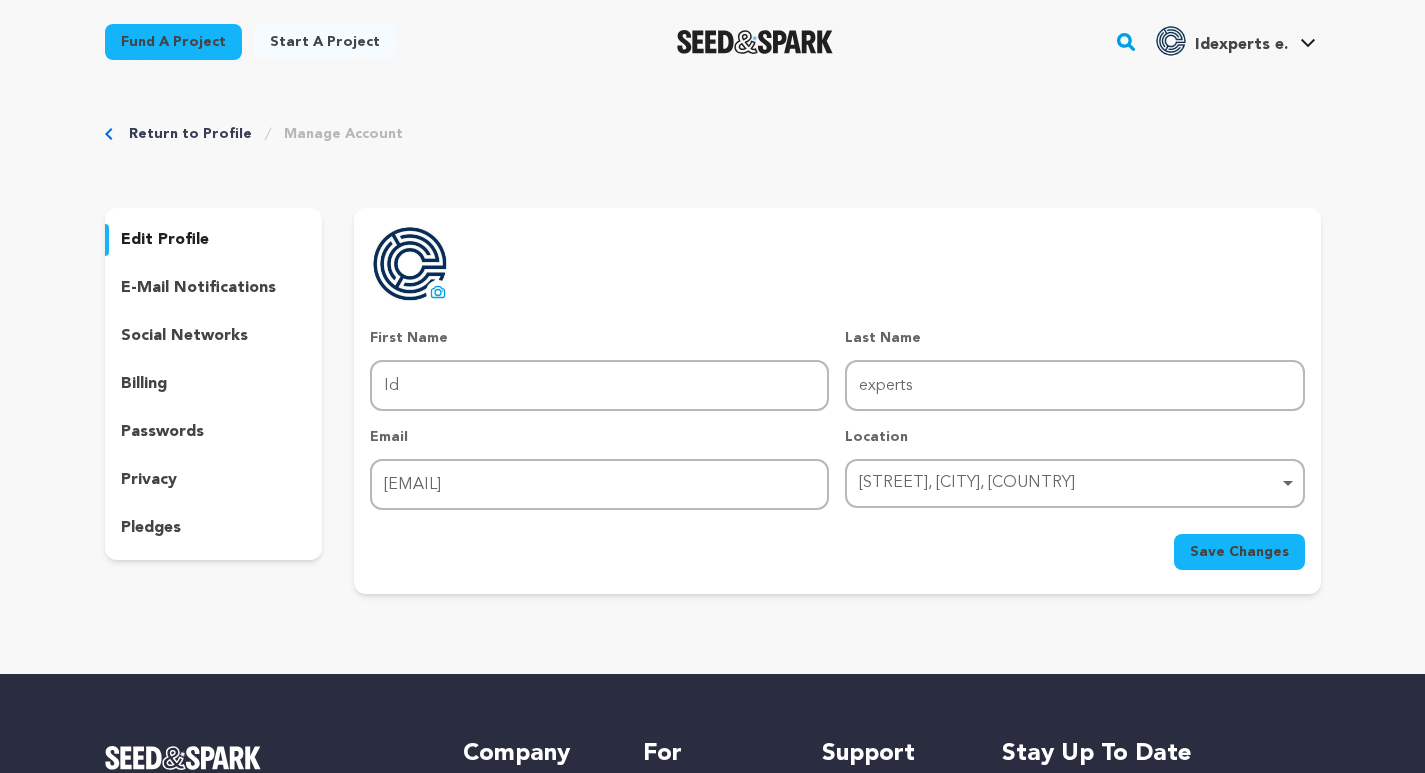 click on "Save Changes" at bounding box center (1239, 552) 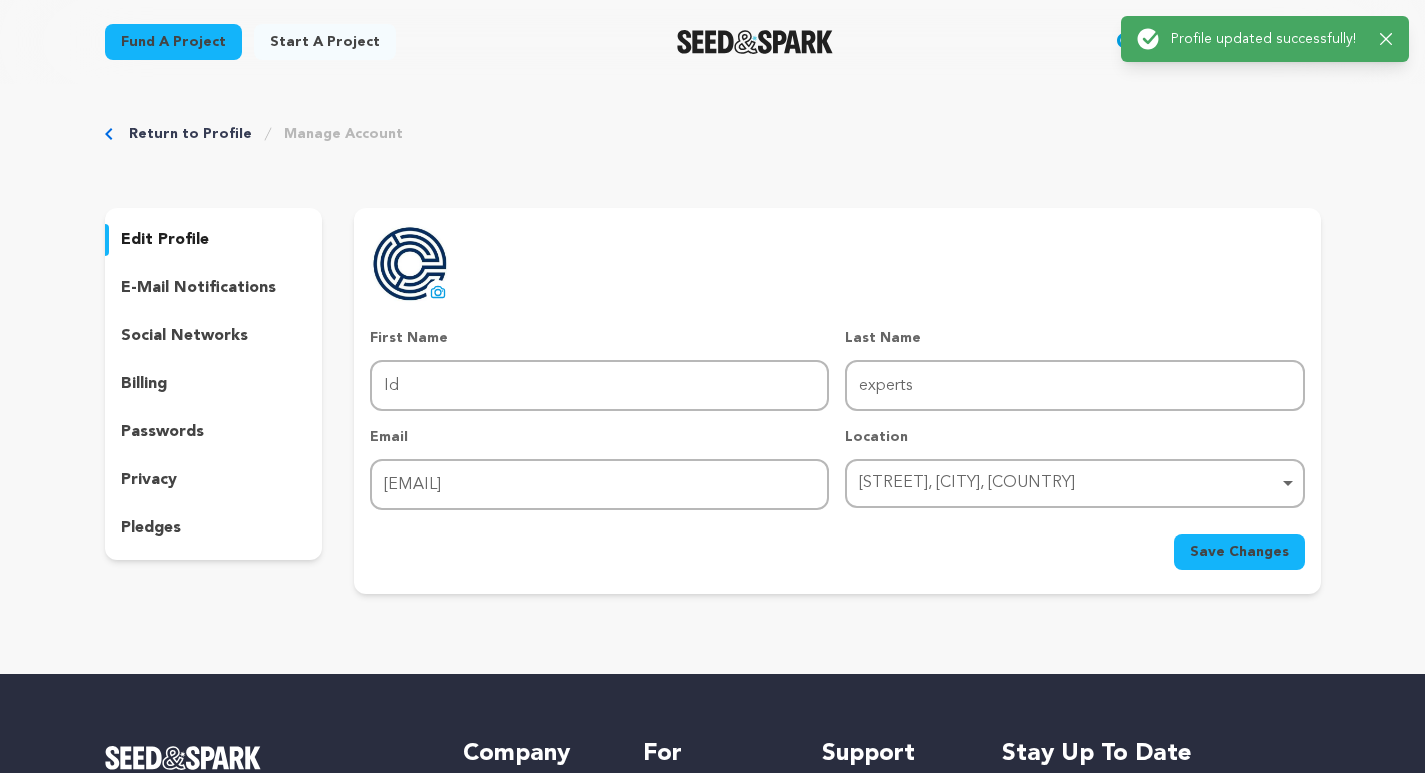 click on "edit profile" at bounding box center (165, 240) 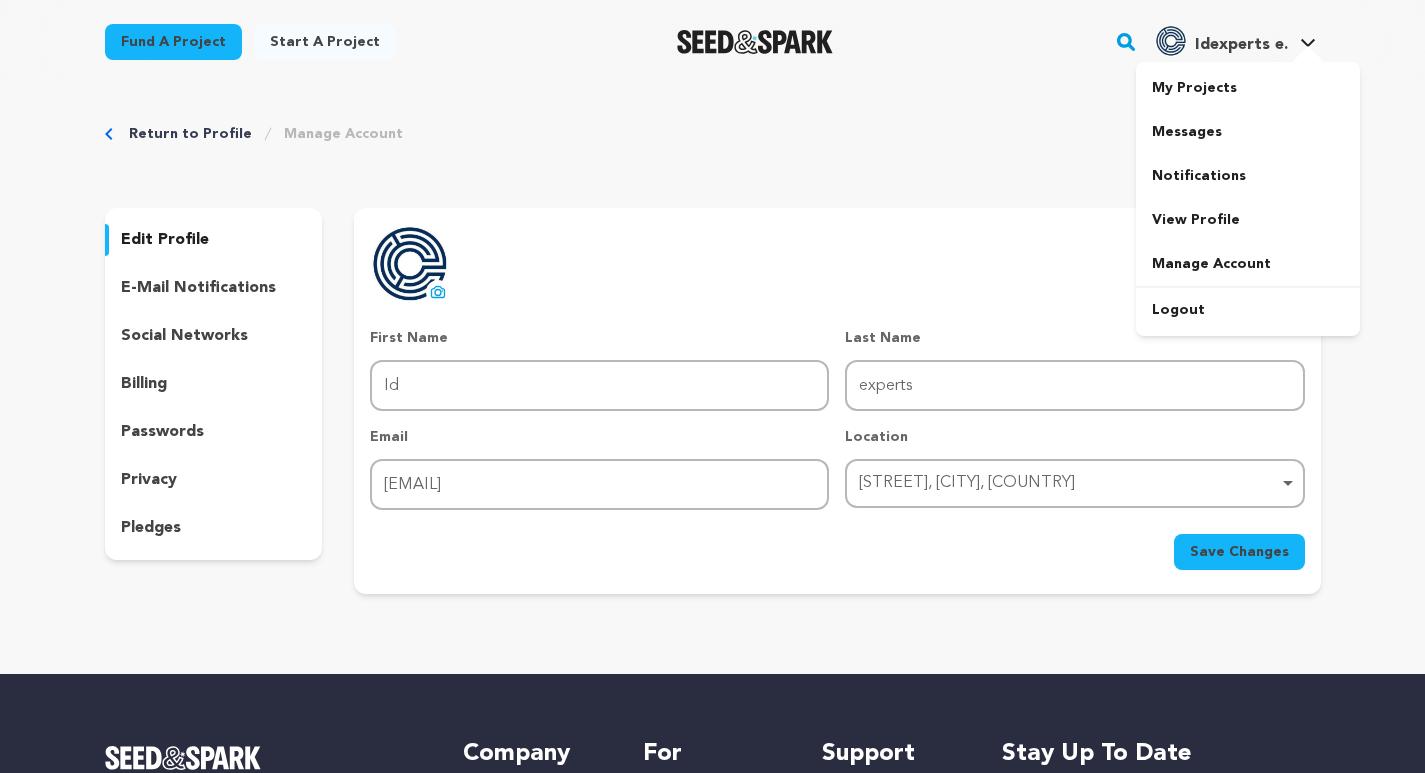 click on "Idexperts  e.
Idexperts  e." at bounding box center (1235, 39) 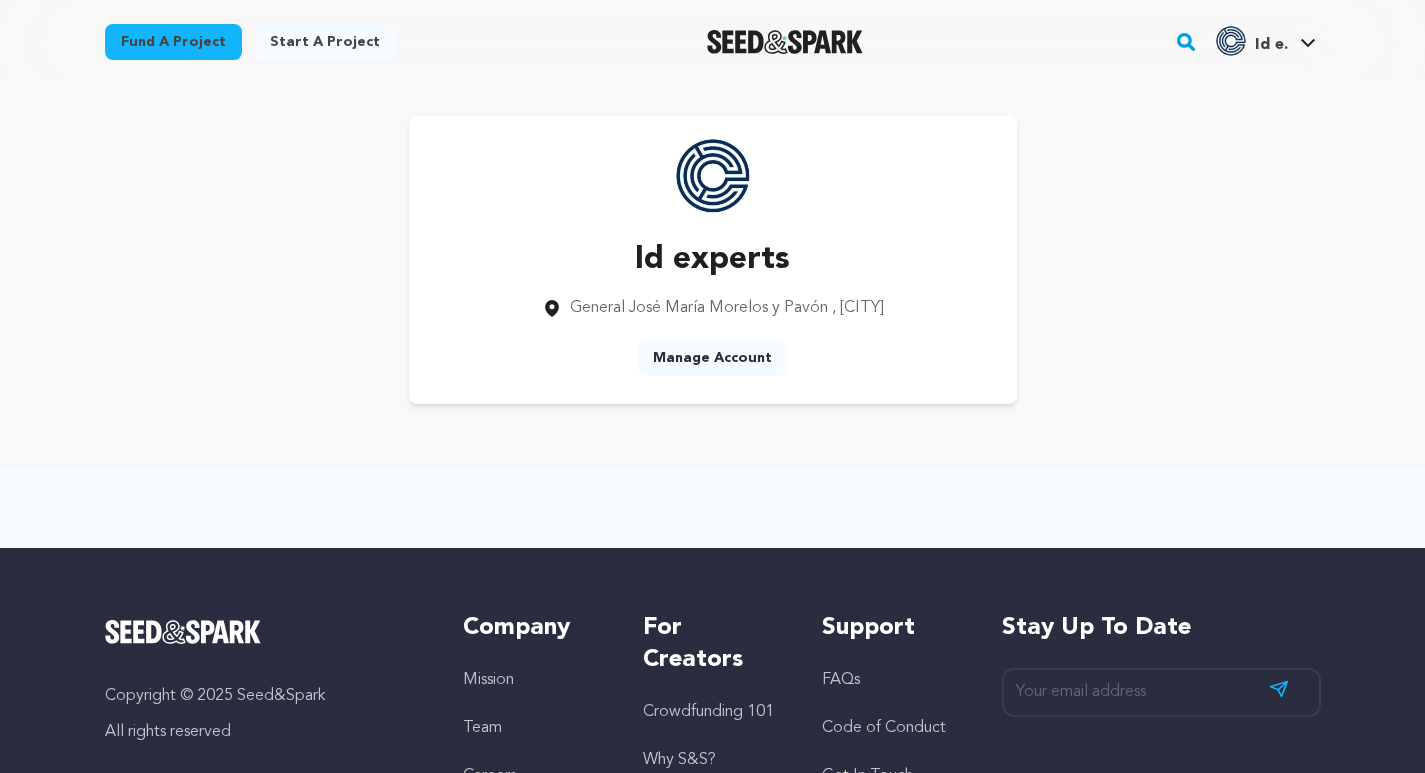 scroll, scrollTop: 0, scrollLeft: 0, axis: both 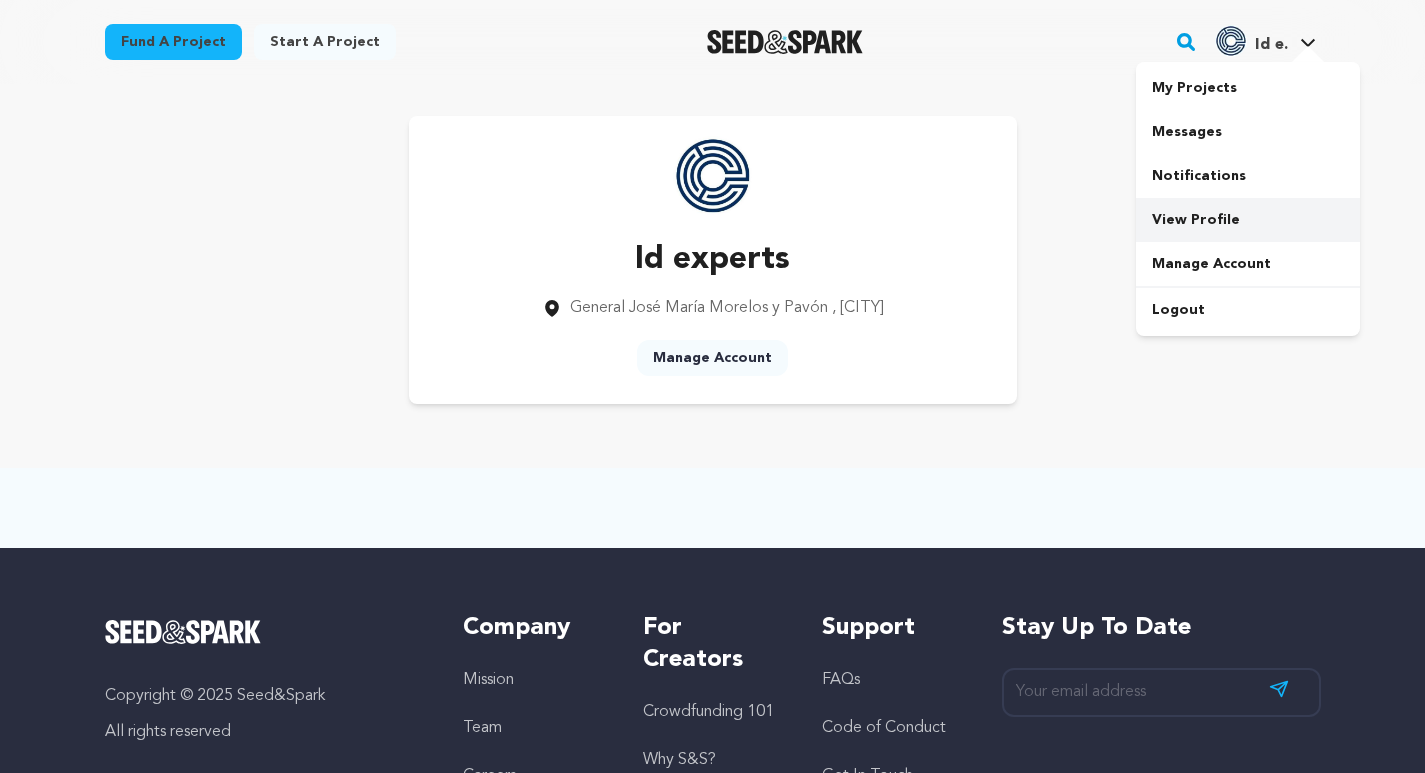 click on "View Profile" at bounding box center (1248, 220) 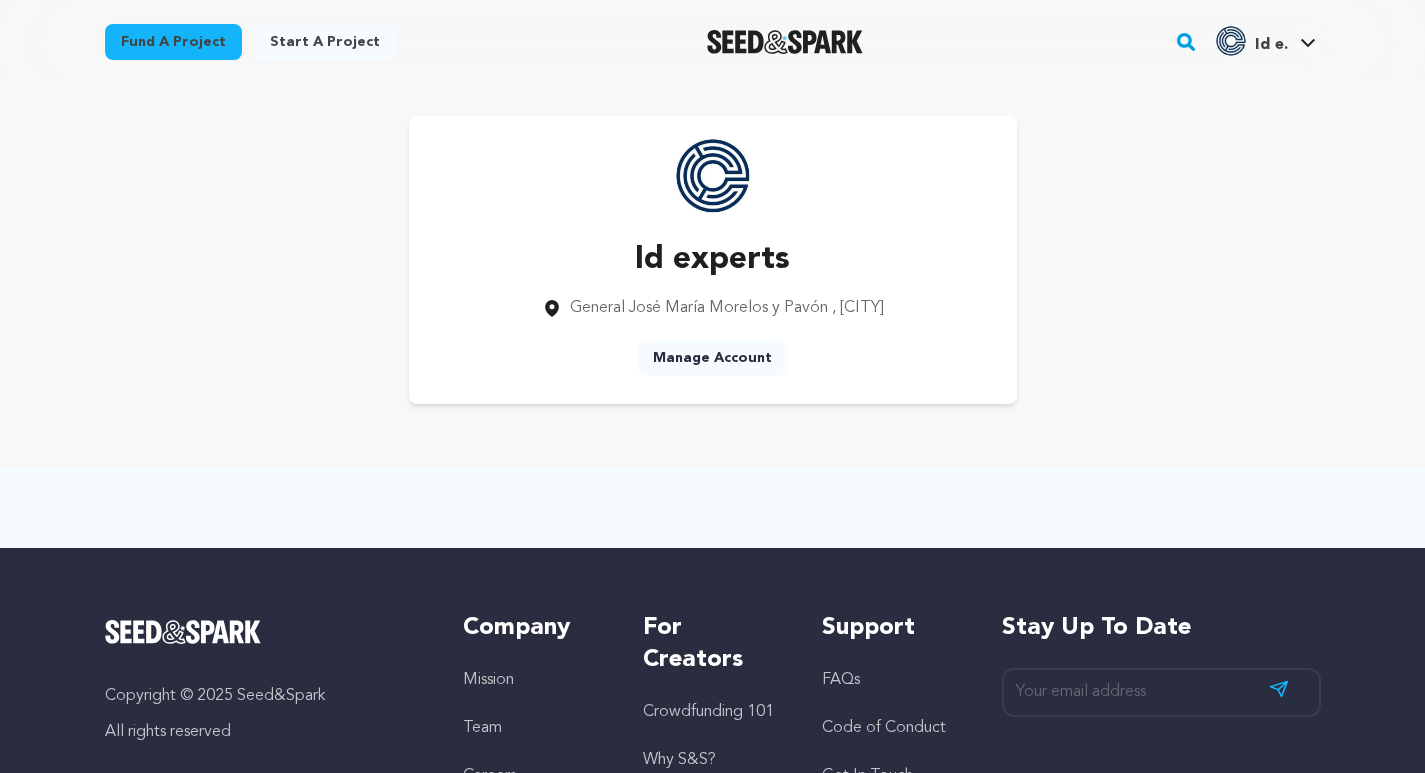 scroll, scrollTop: 0, scrollLeft: 0, axis: both 